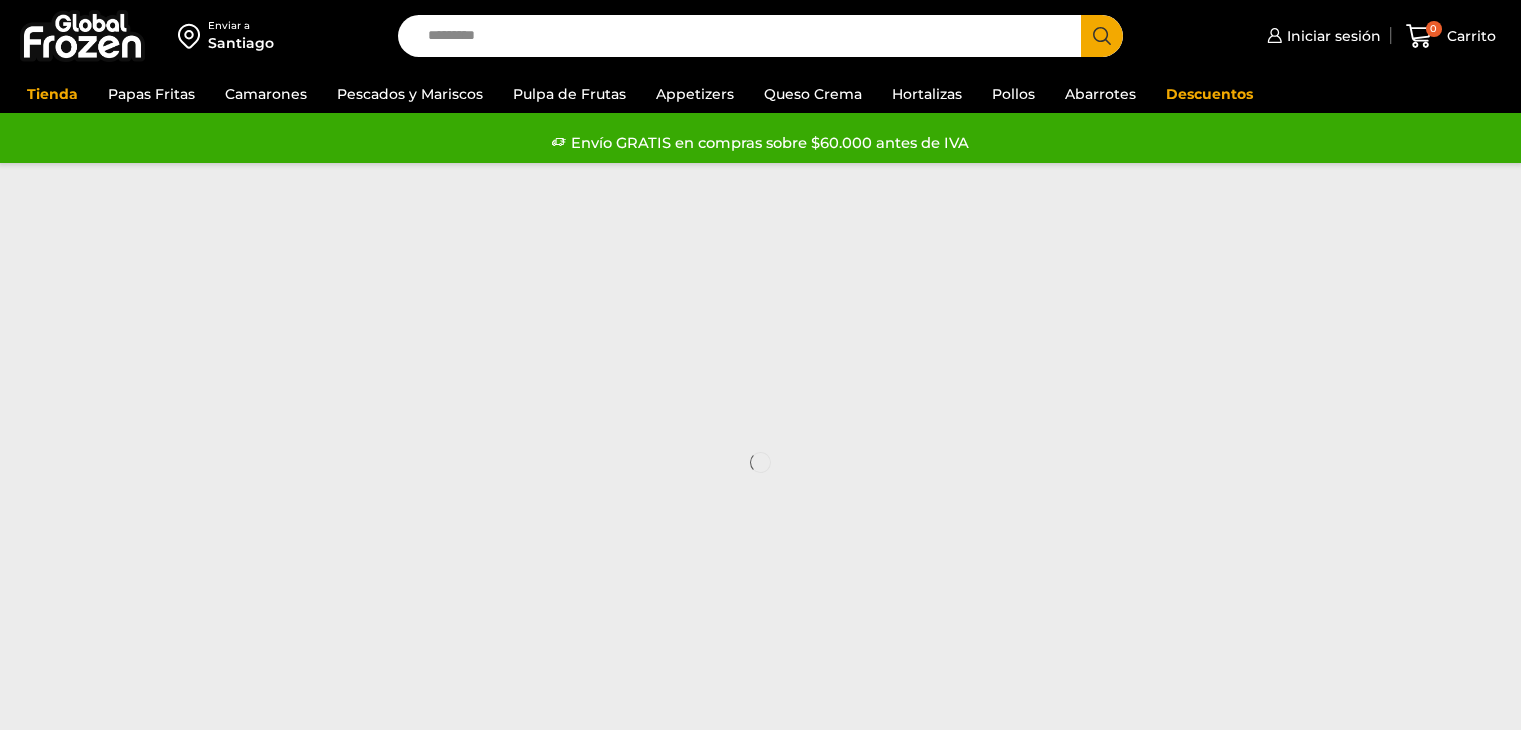 scroll, scrollTop: 0, scrollLeft: 0, axis: both 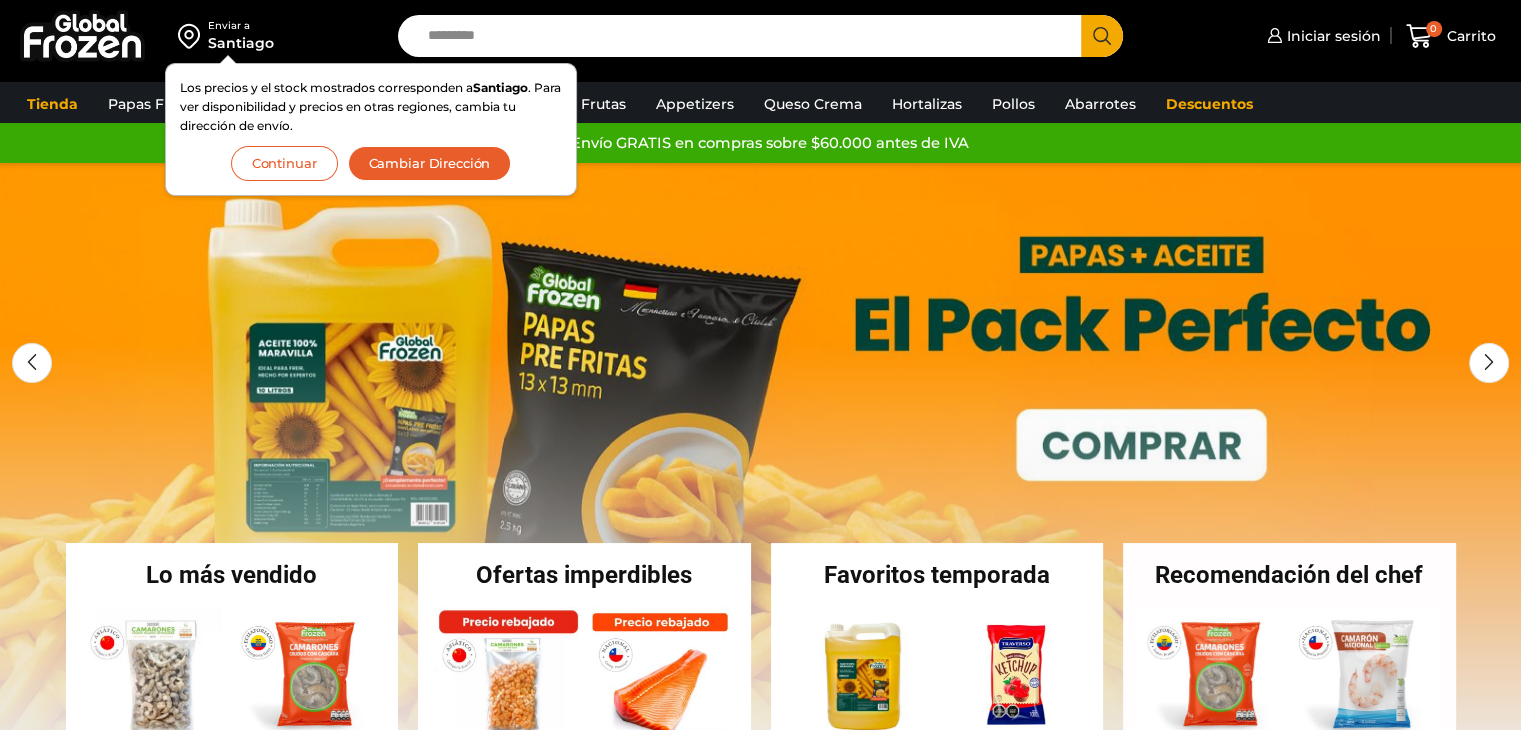 click at bounding box center (760, 463) 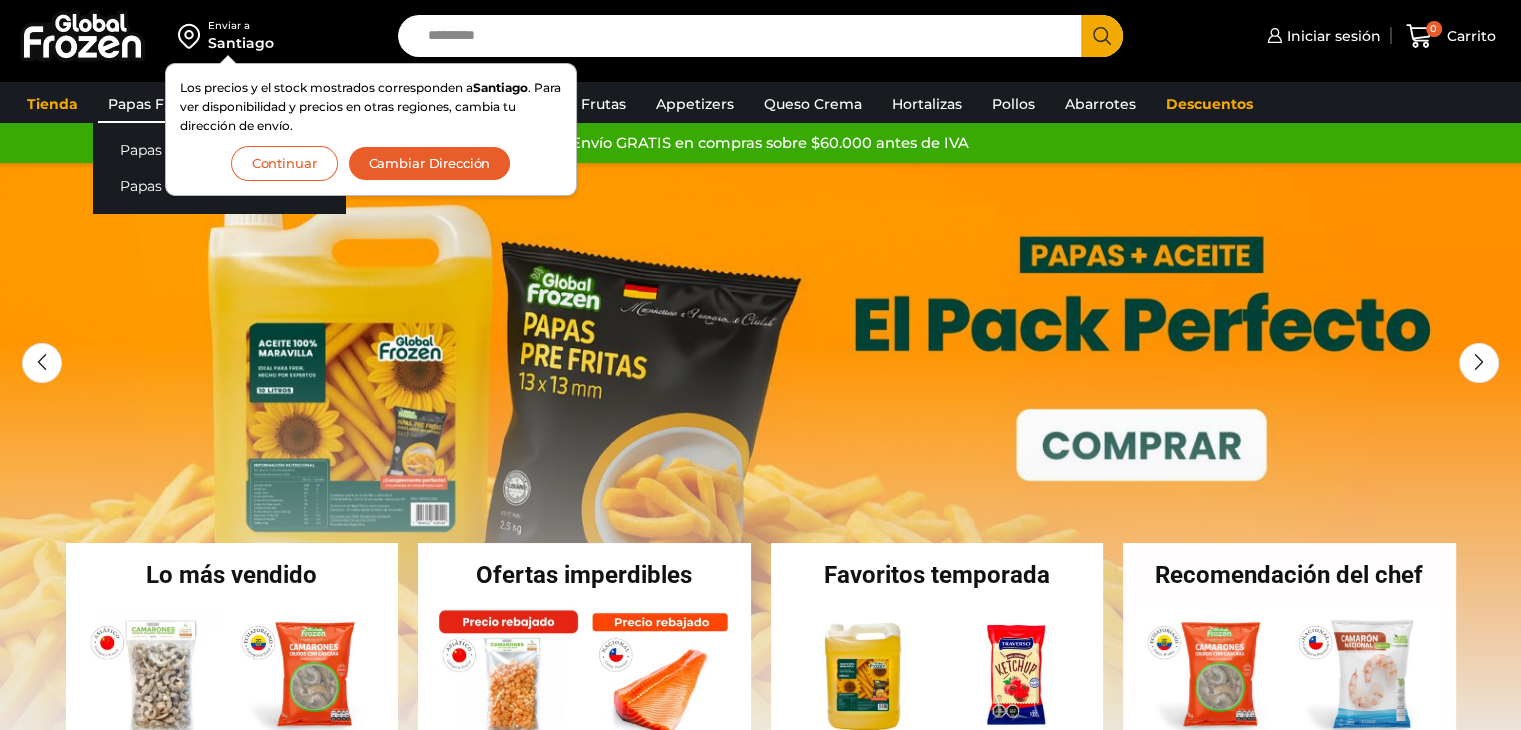 click on "Papas Fritas" at bounding box center [151, 104] 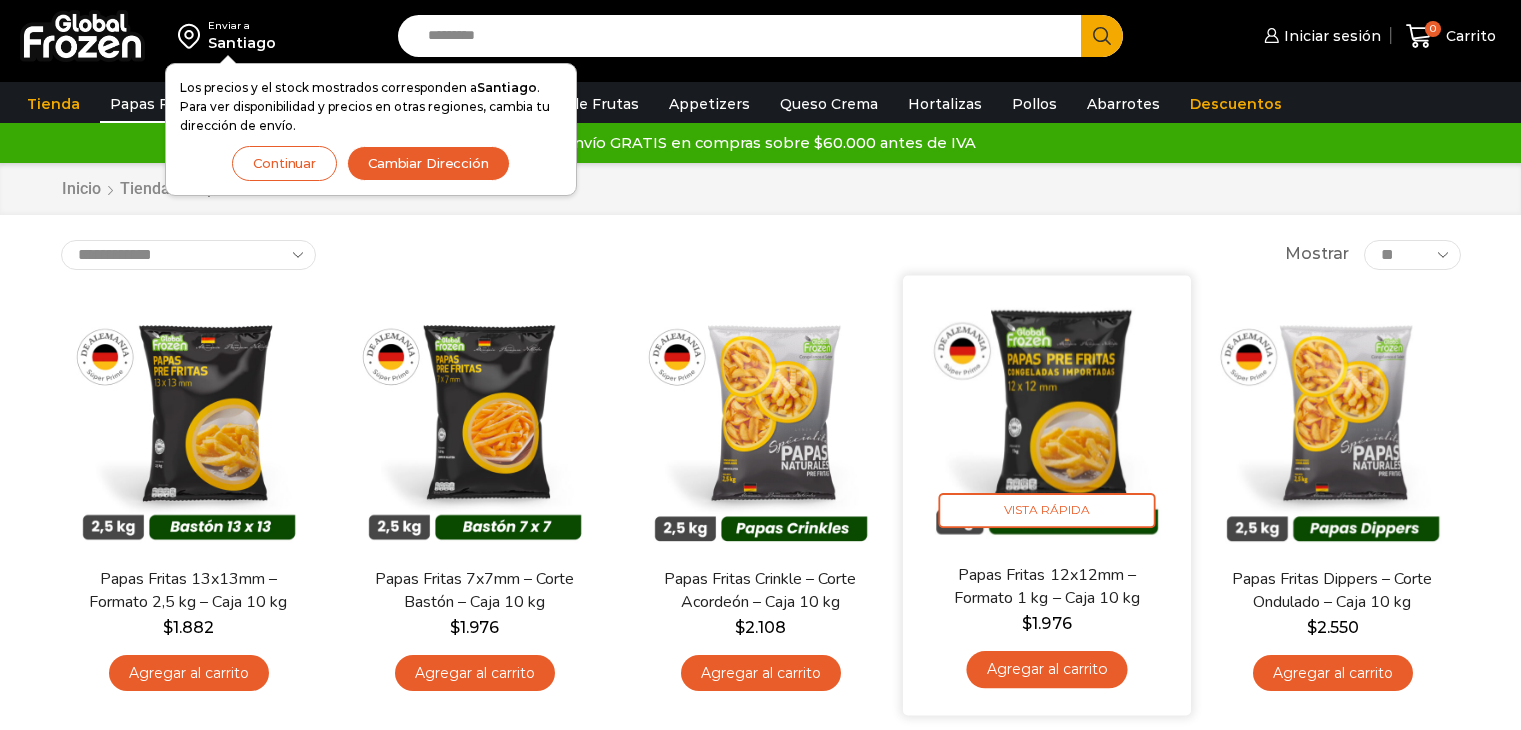 scroll, scrollTop: 0, scrollLeft: 0, axis: both 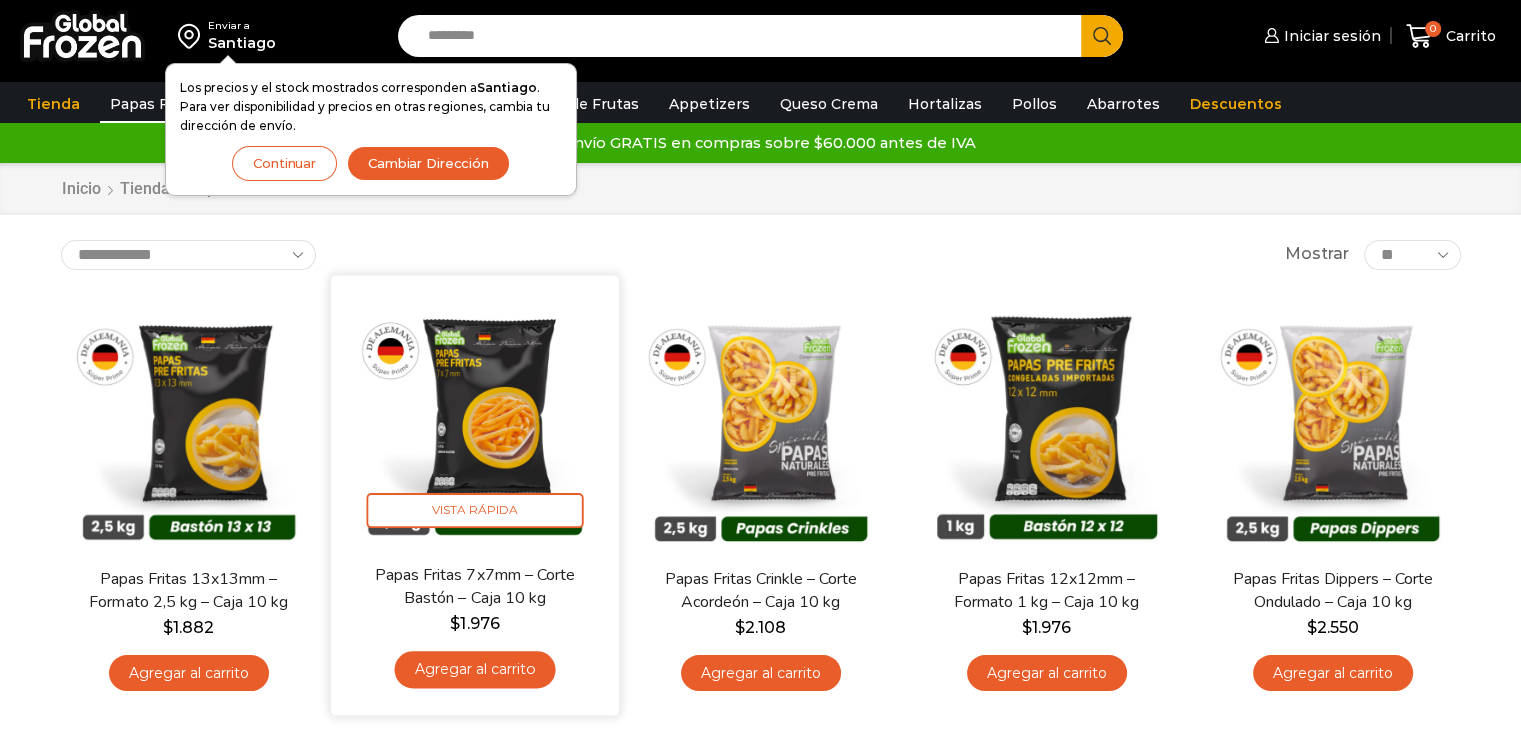click at bounding box center [475, 419] 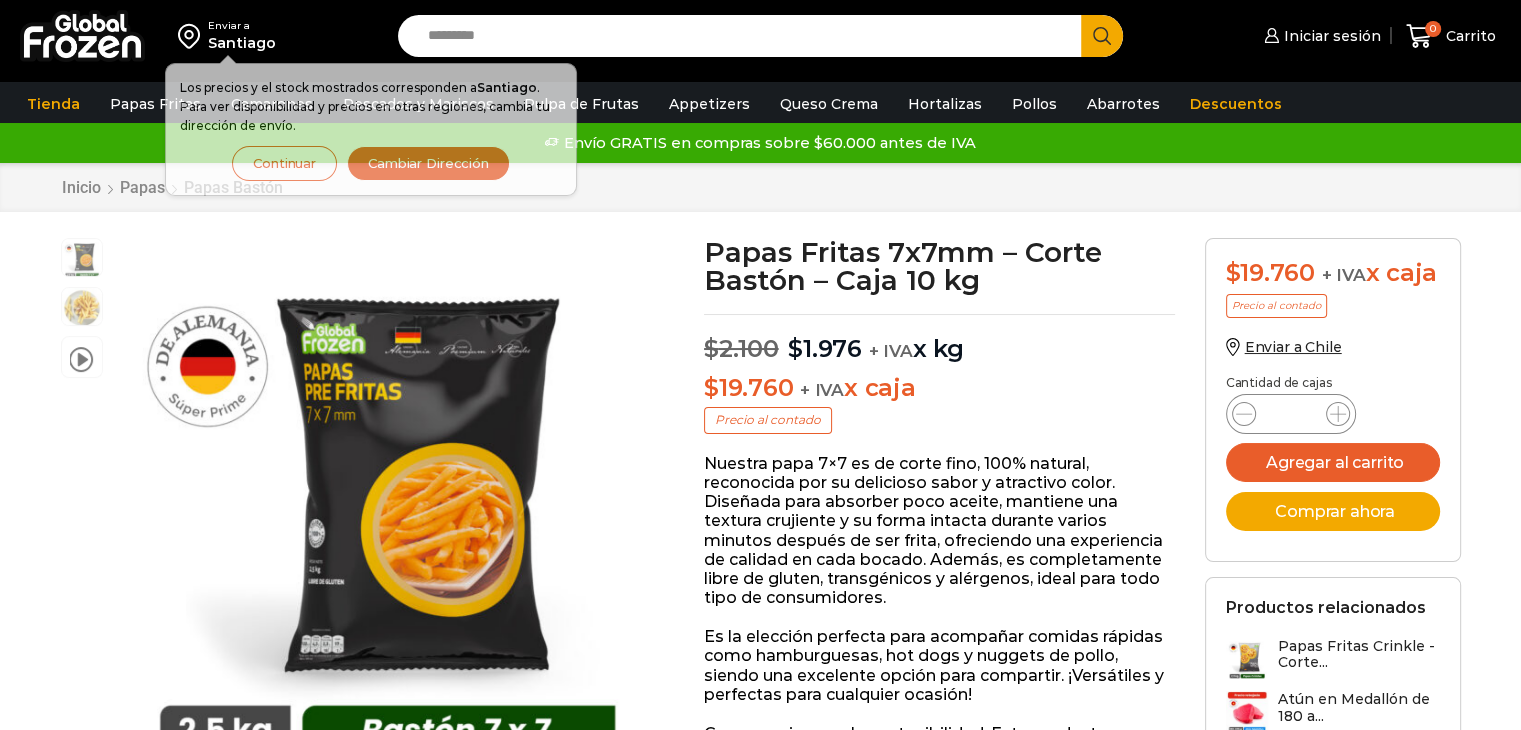scroll, scrollTop: 0, scrollLeft: 0, axis: both 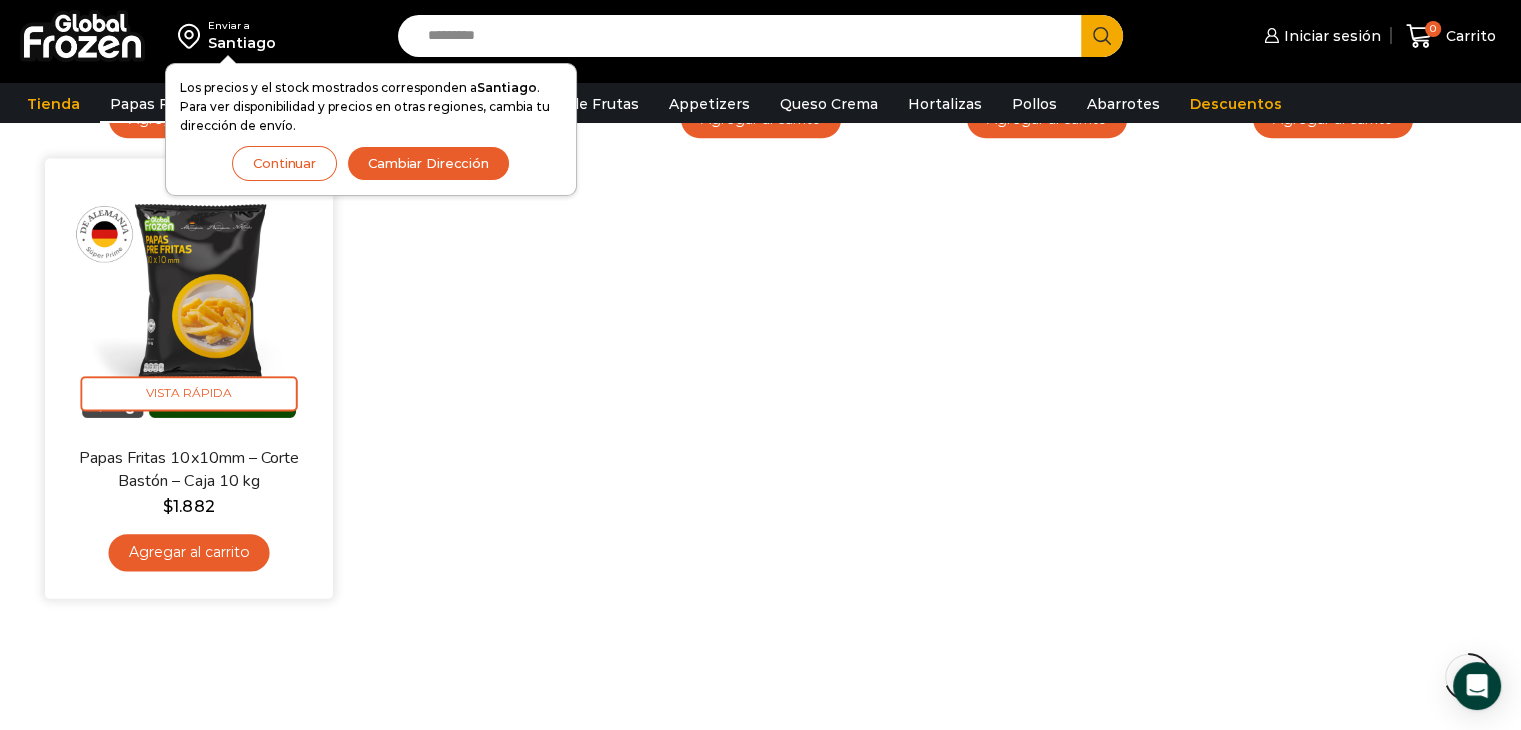 click on "Agregar al carrito" at bounding box center [188, 552] 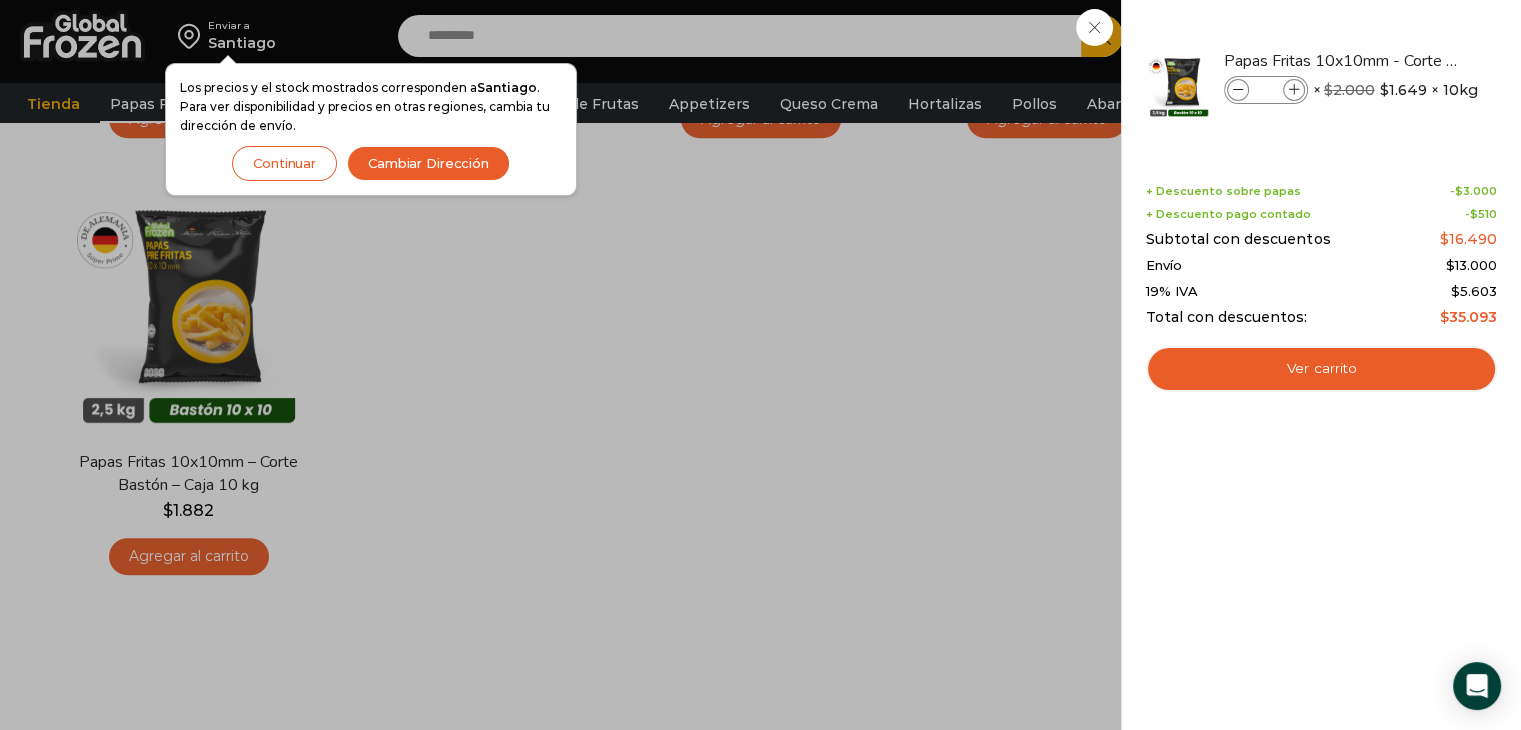 click on "1
Carrito
1
1
Shopping Cart
*" at bounding box center (1451, 36) 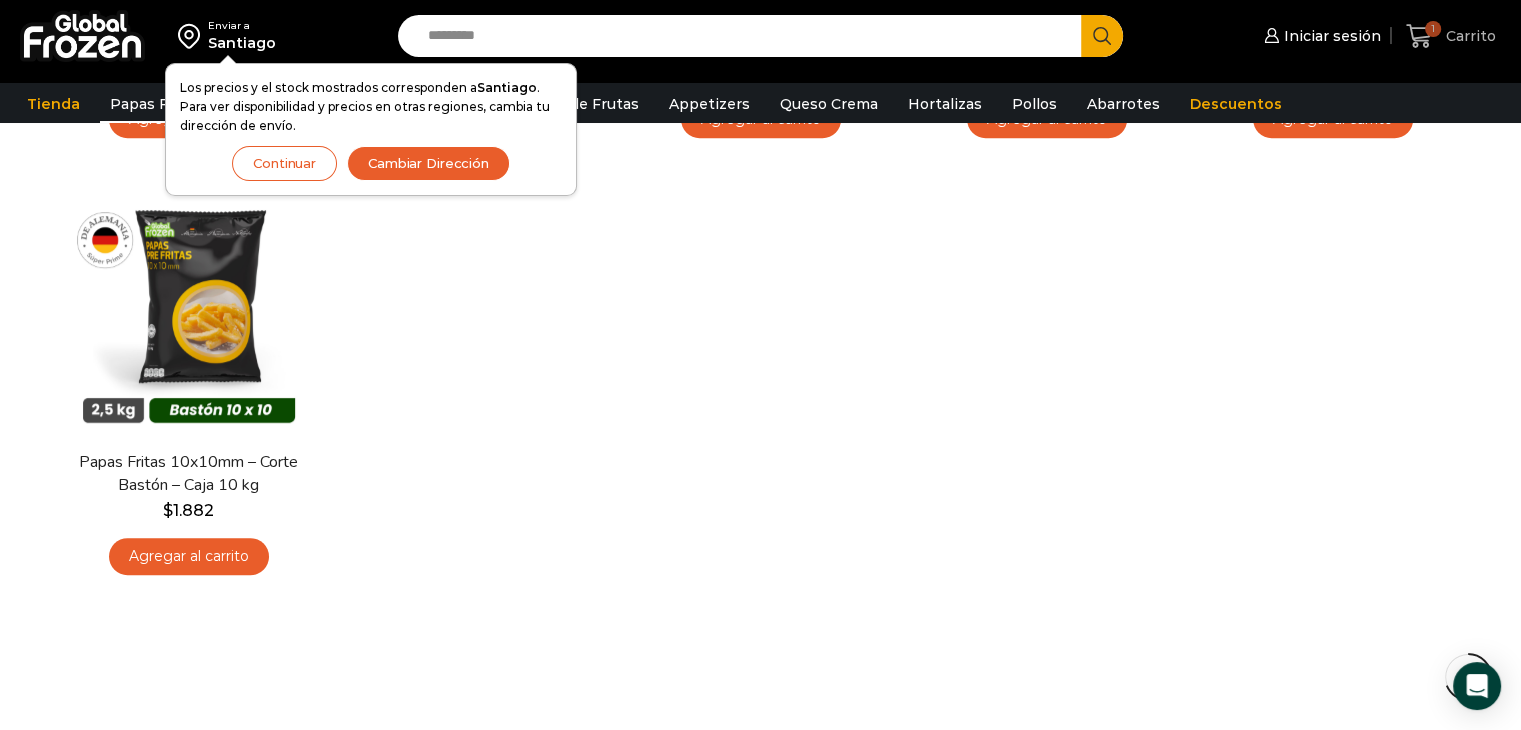 click 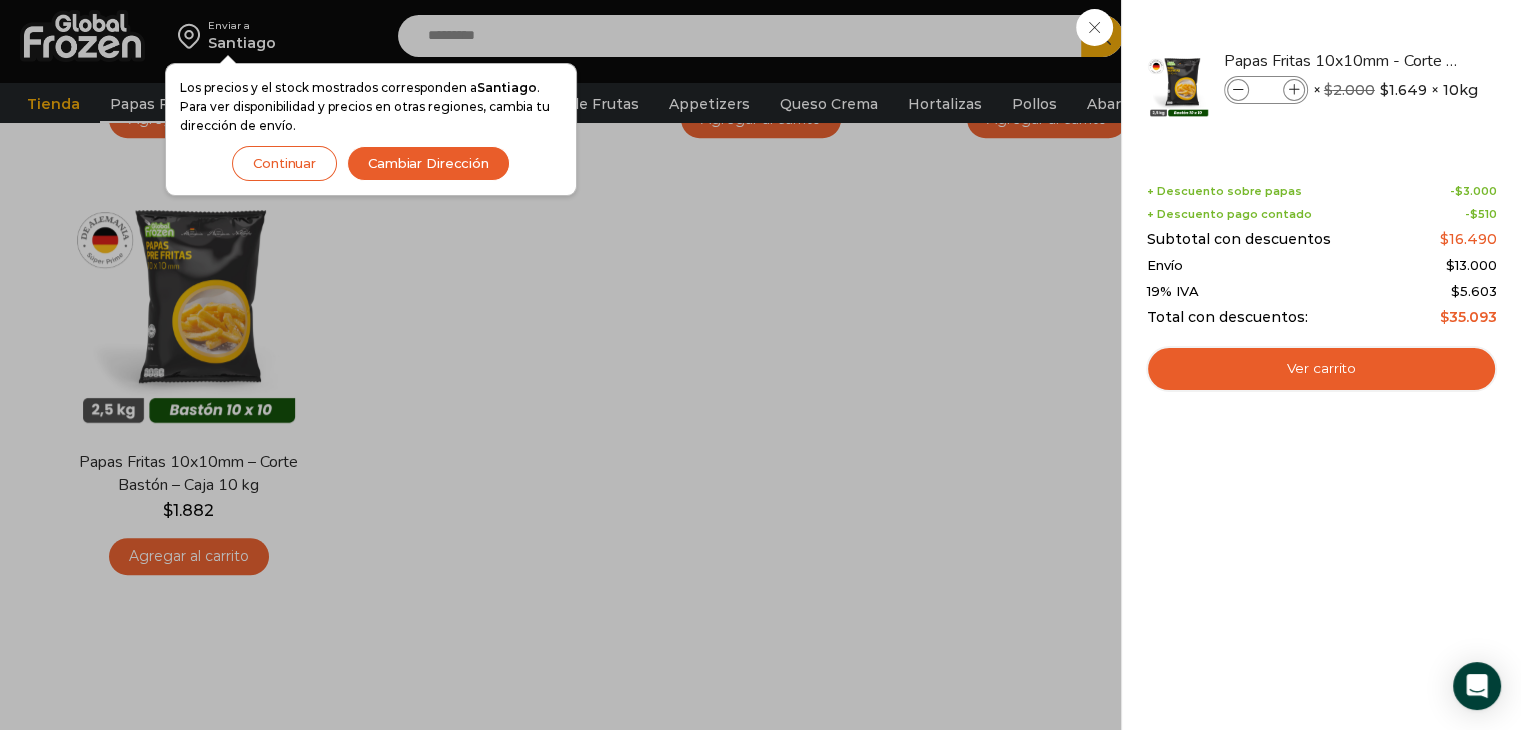 click on "Continuar" at bounding box center [284, 163] 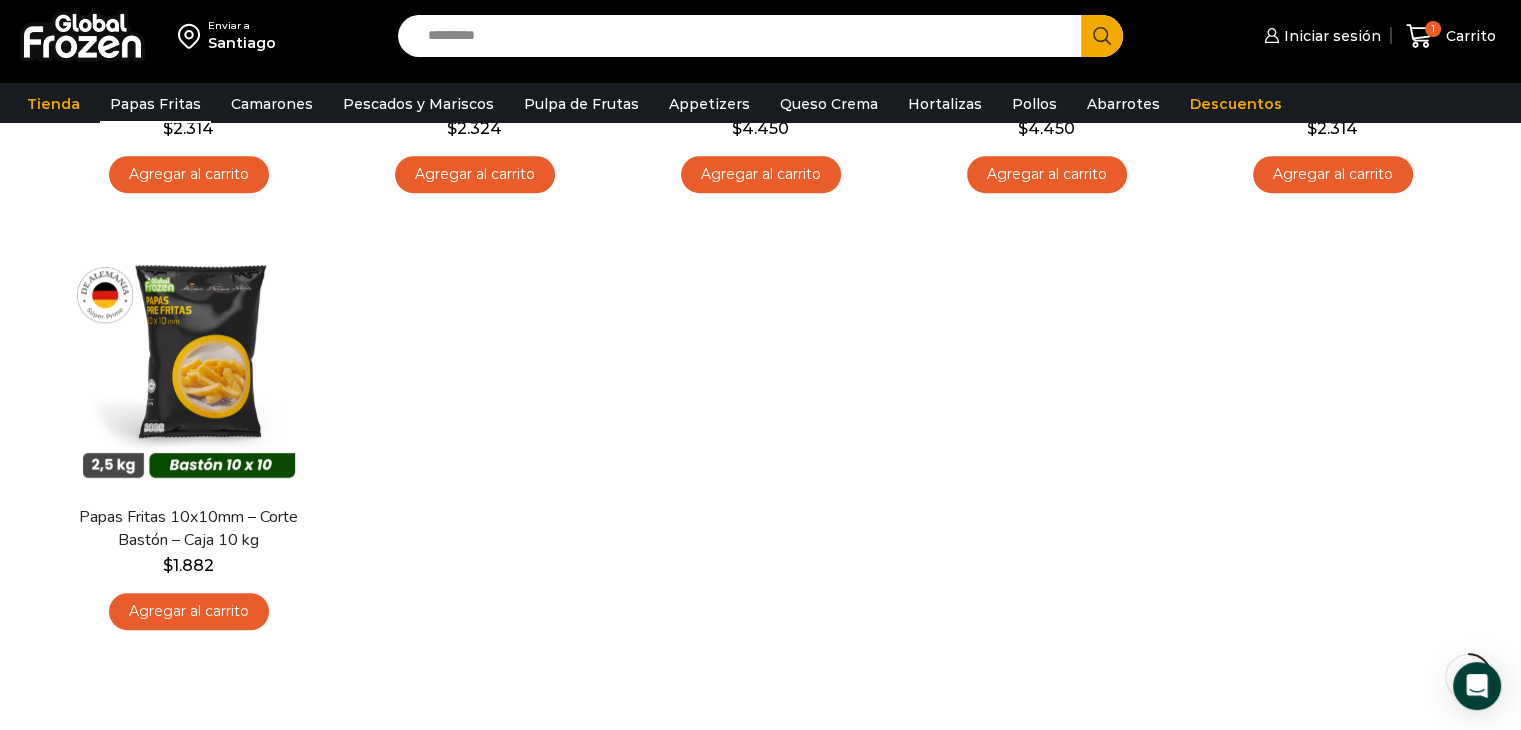 scroll, scrollTop: 1000, scrollLeft: 0, axis: vertical 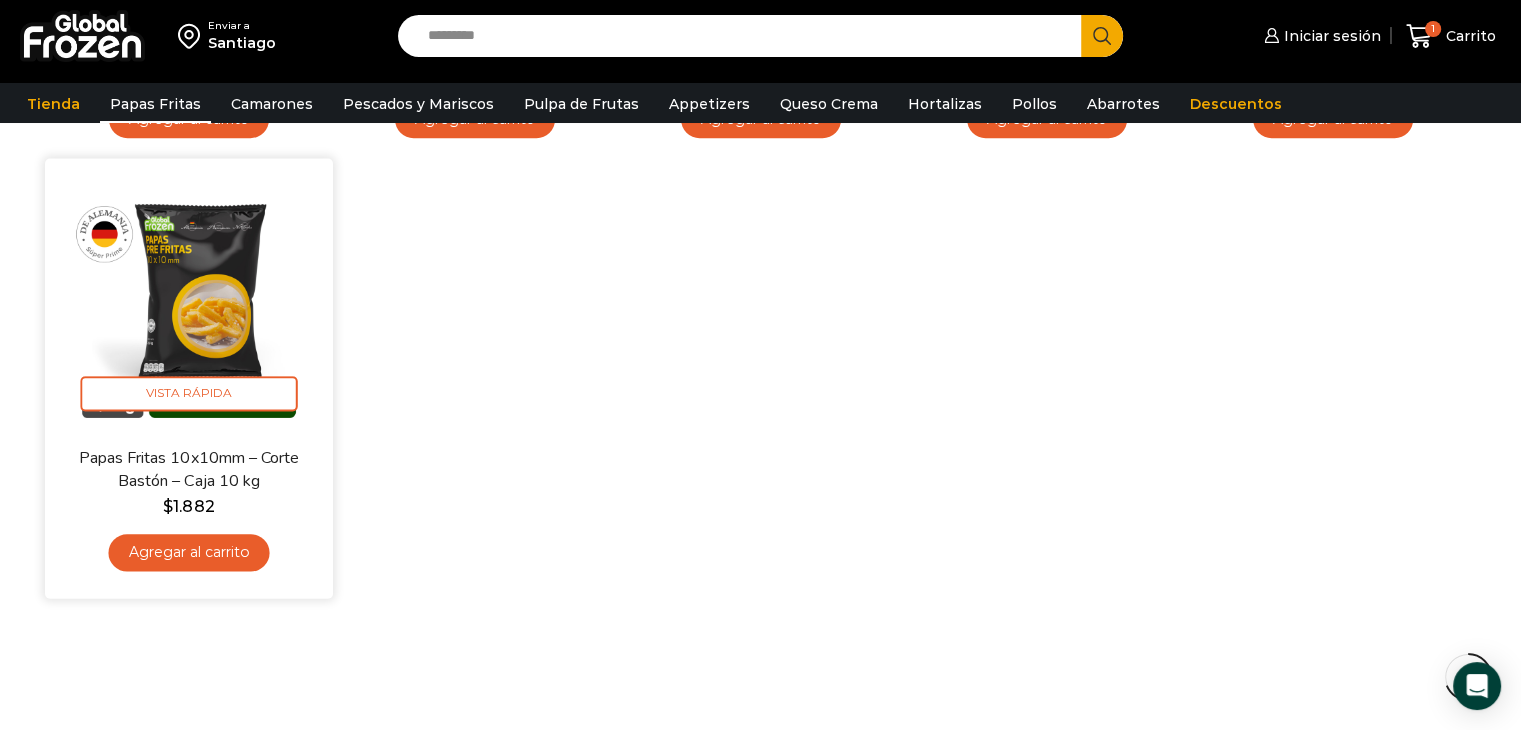 click on "Agregar al carrito" at bounding box center (188, 552) 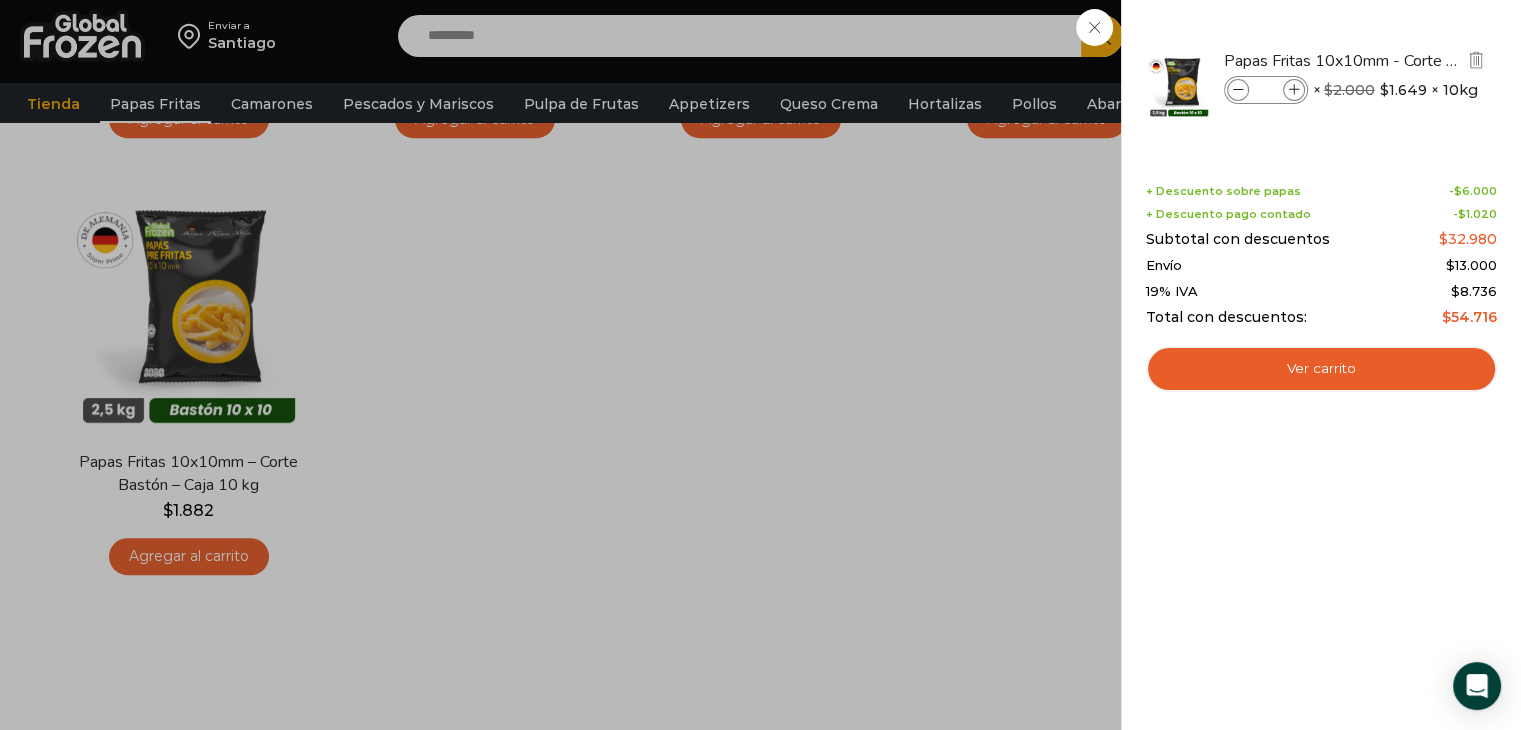 click at bounding box center [1238, 90] 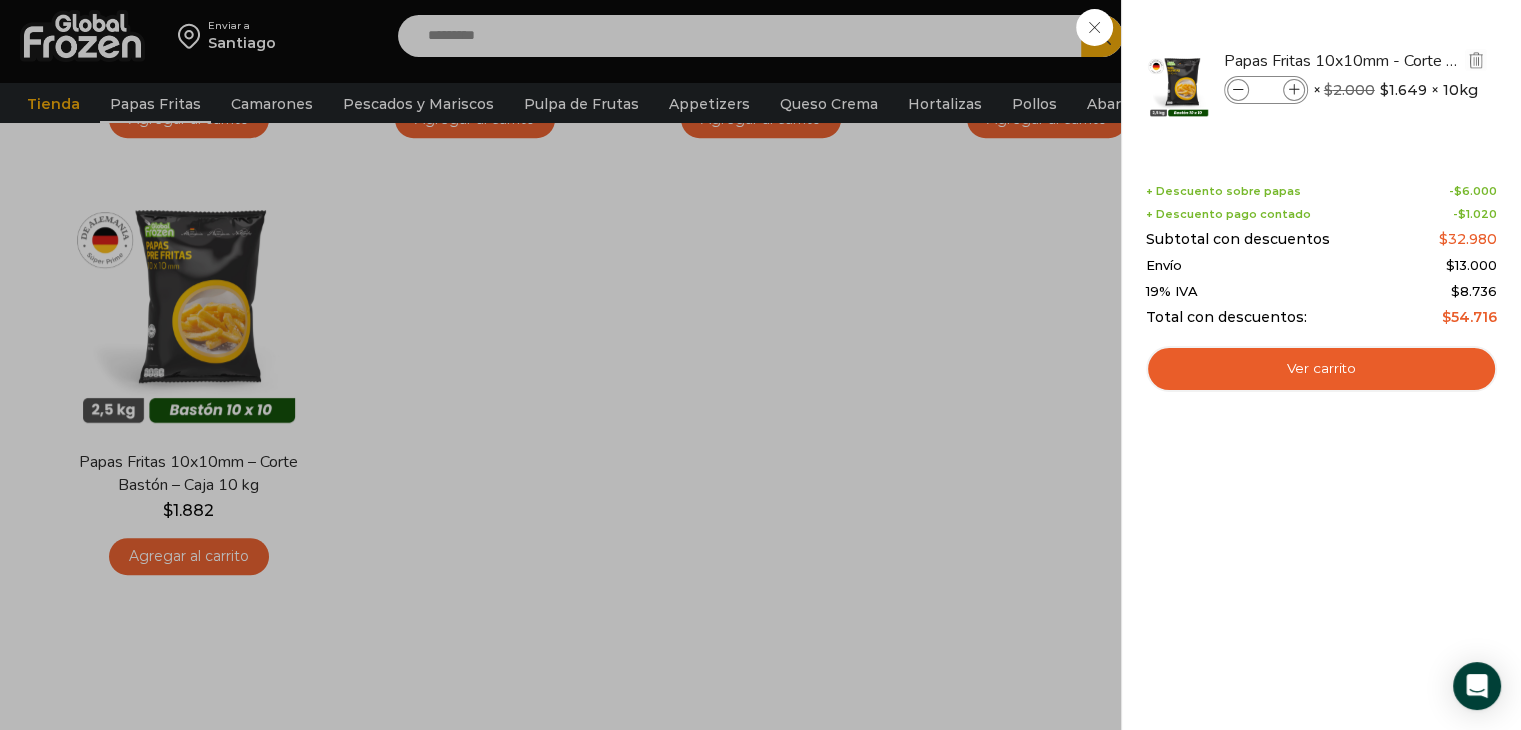 type on "*" 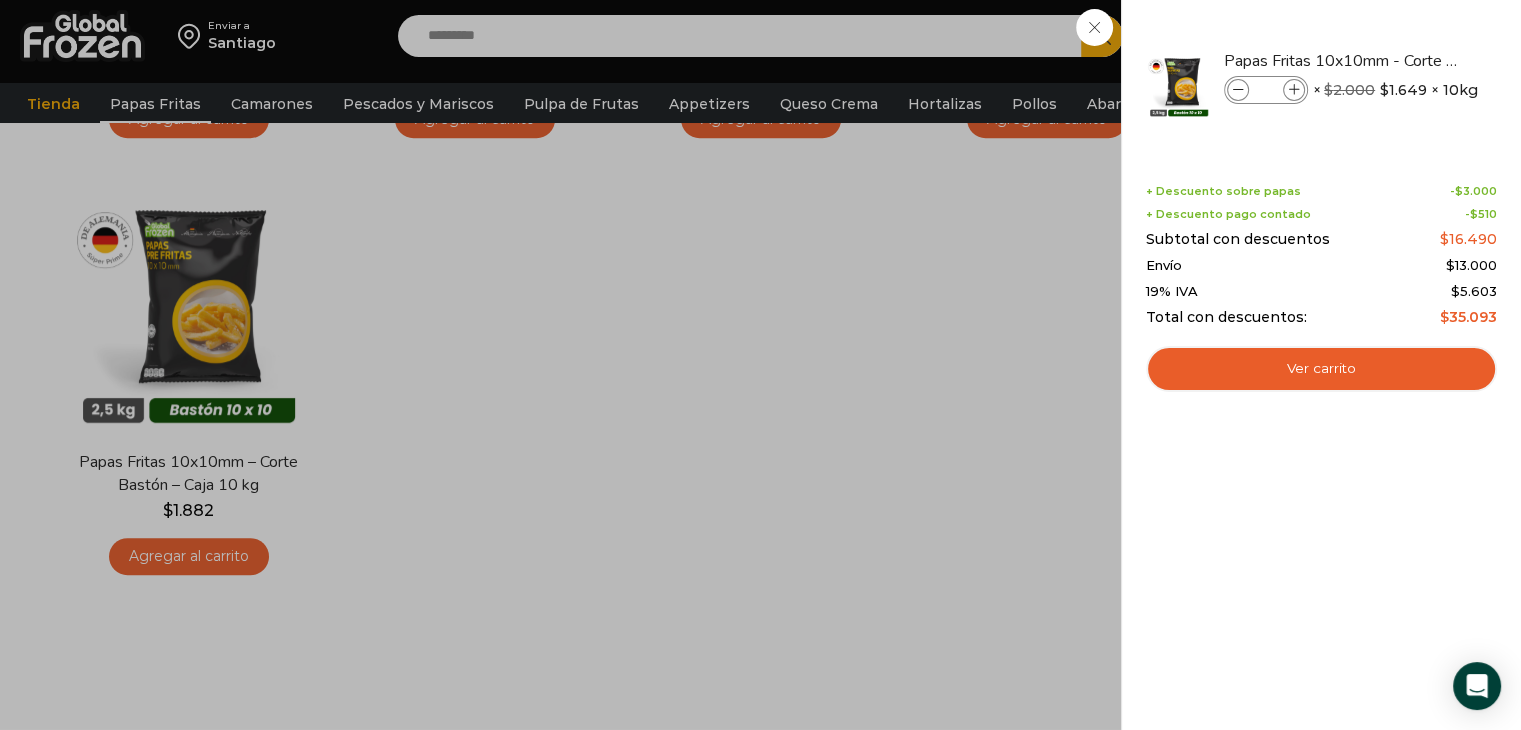 click on "1
Carrito
1
1
Shopping Cart
*" at bounding box center [1451, 36] 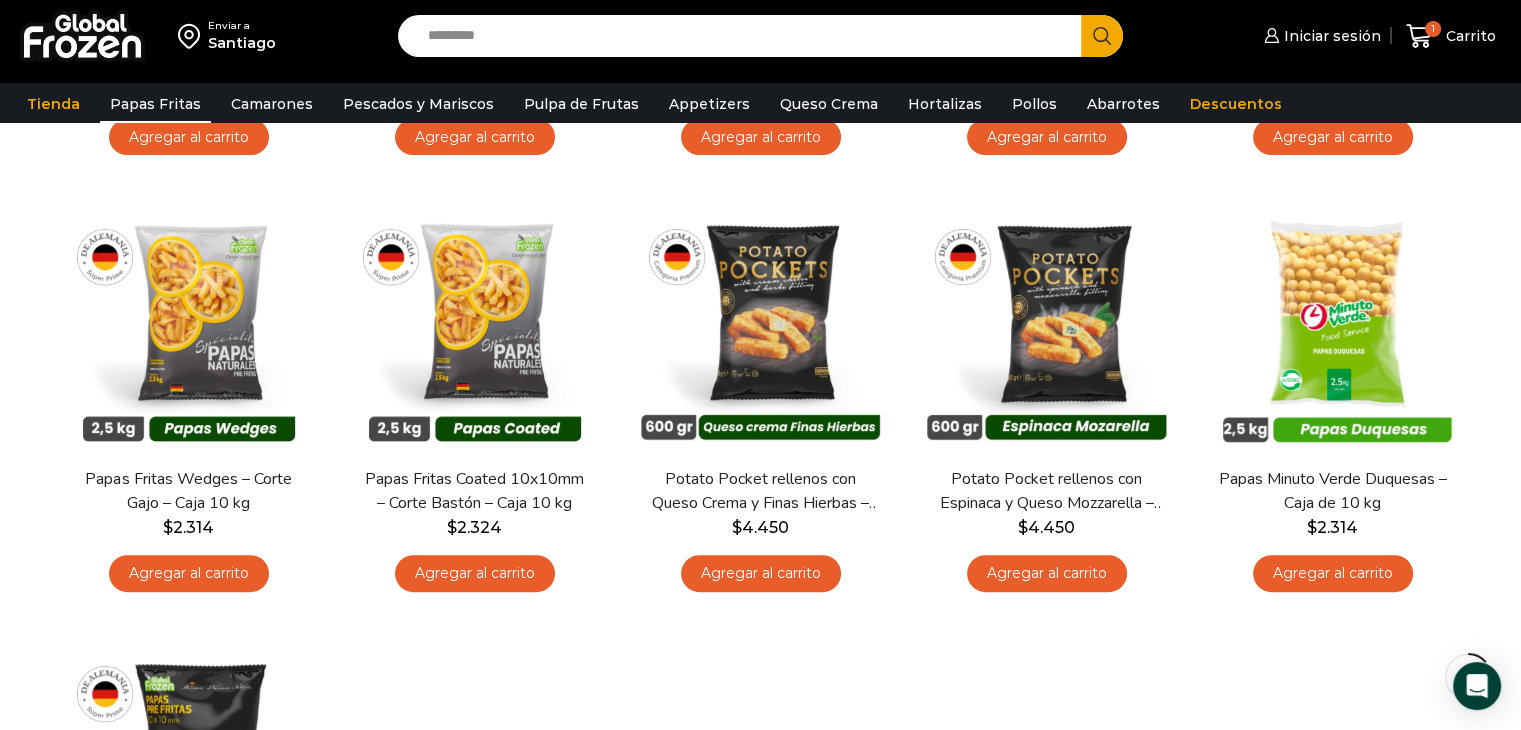 scroll, scrollTop: 200, scrollLeft: 0, axis: vertical 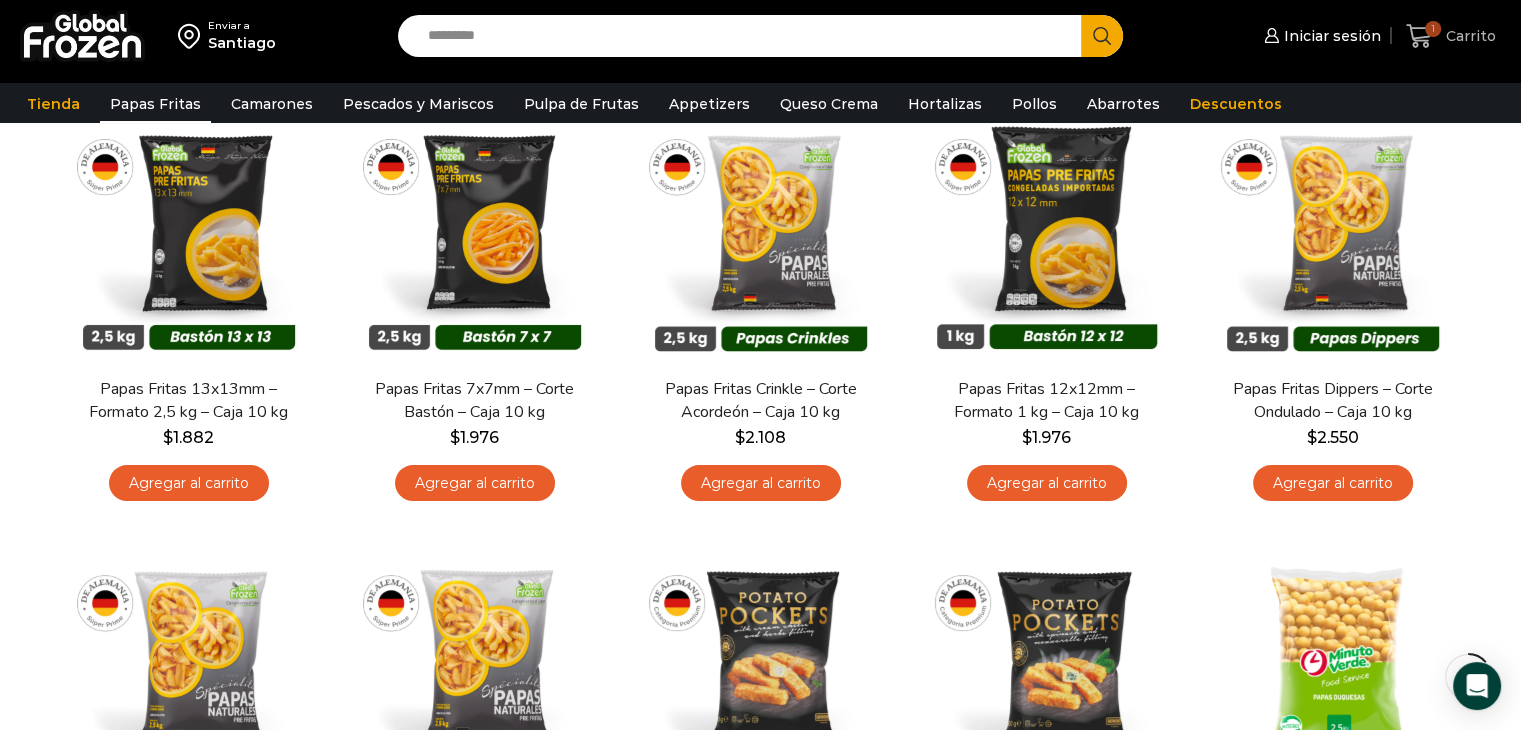 click on "1" at bounding box center (1433, 29) 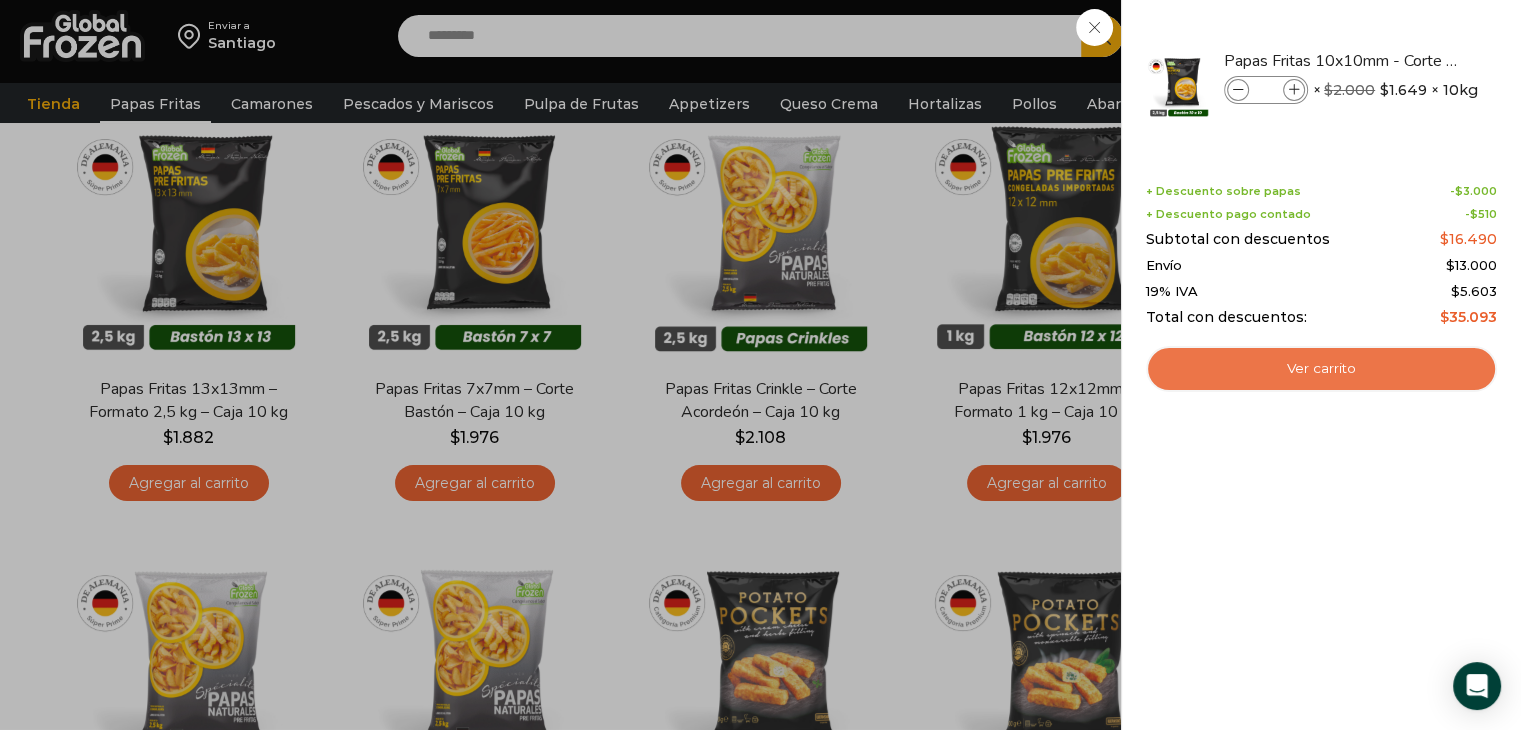 click on "Ver carrito" at bounding box center (1321, 369) 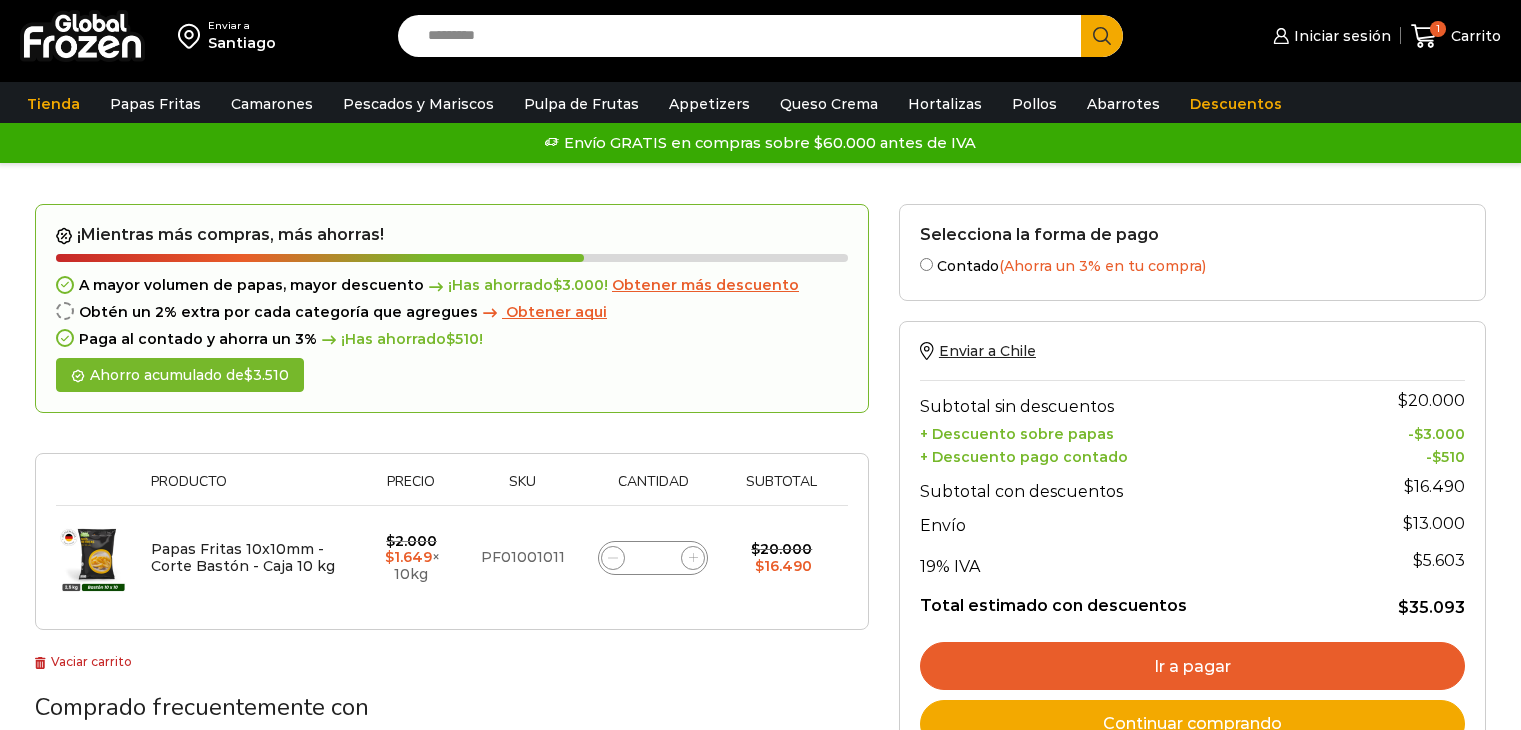 scroll, scrollTop: 0, scrollLeft: 0, axis: both 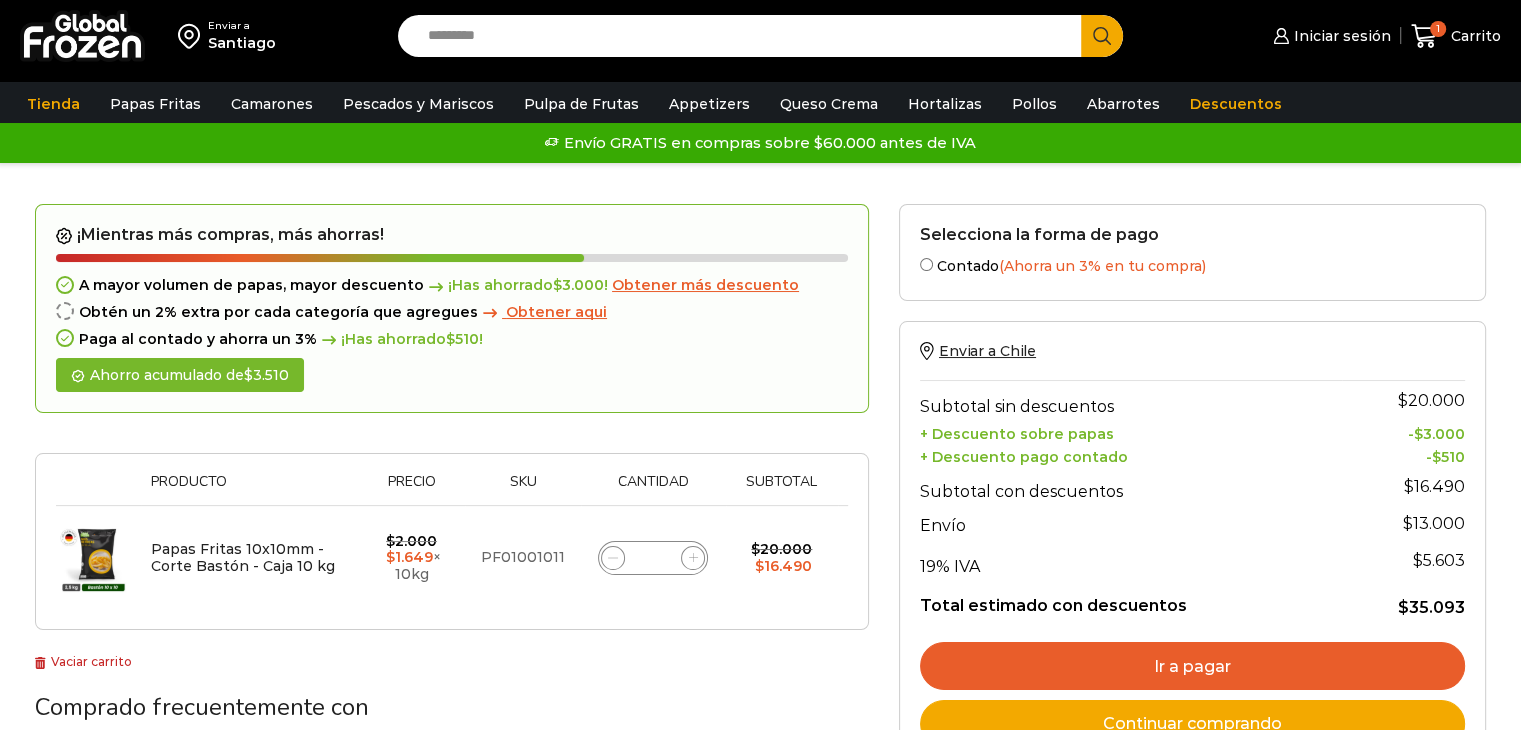 click on "Ir a pagar" at bounding box center (1192, 666) 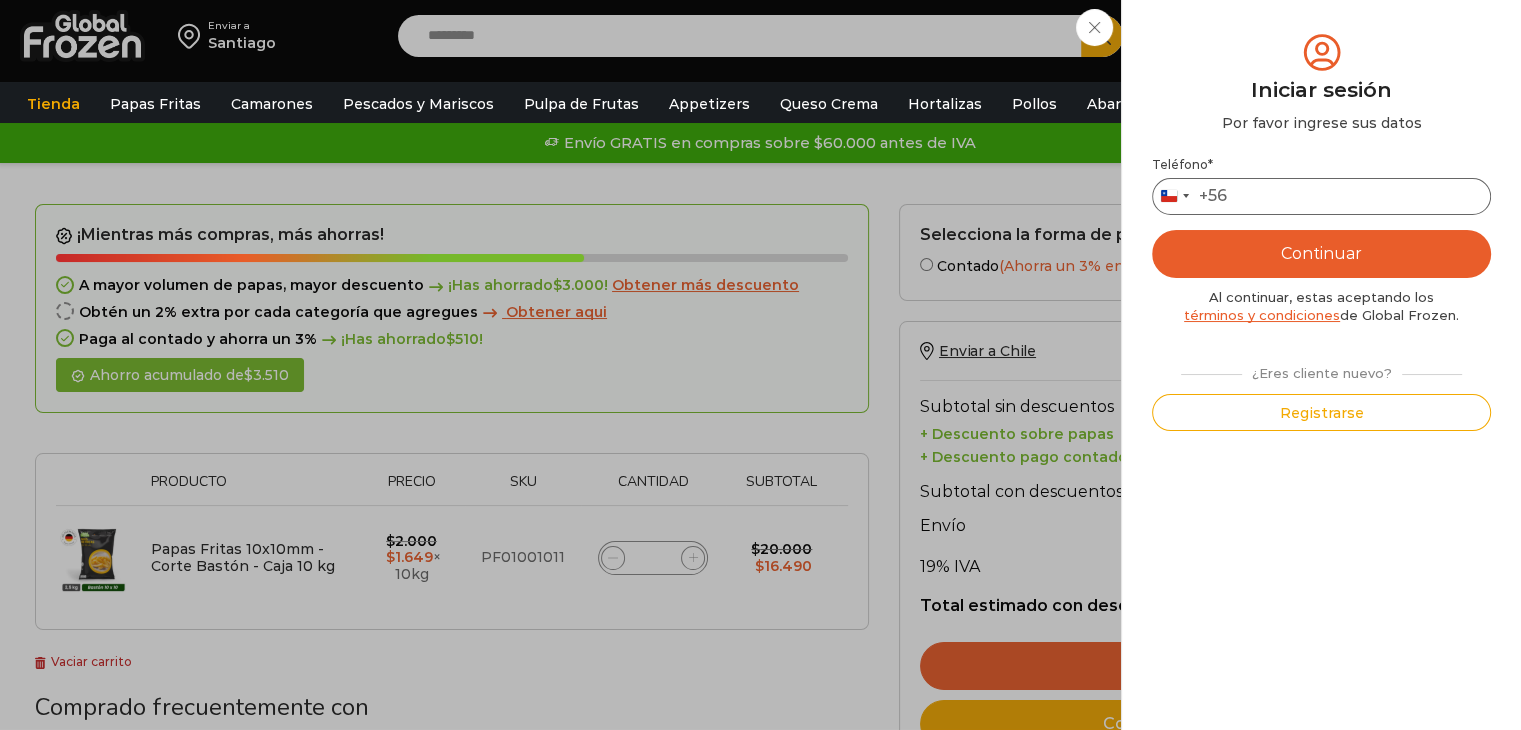 click on "Teléfono
*" at bounding box center [1321, 196] 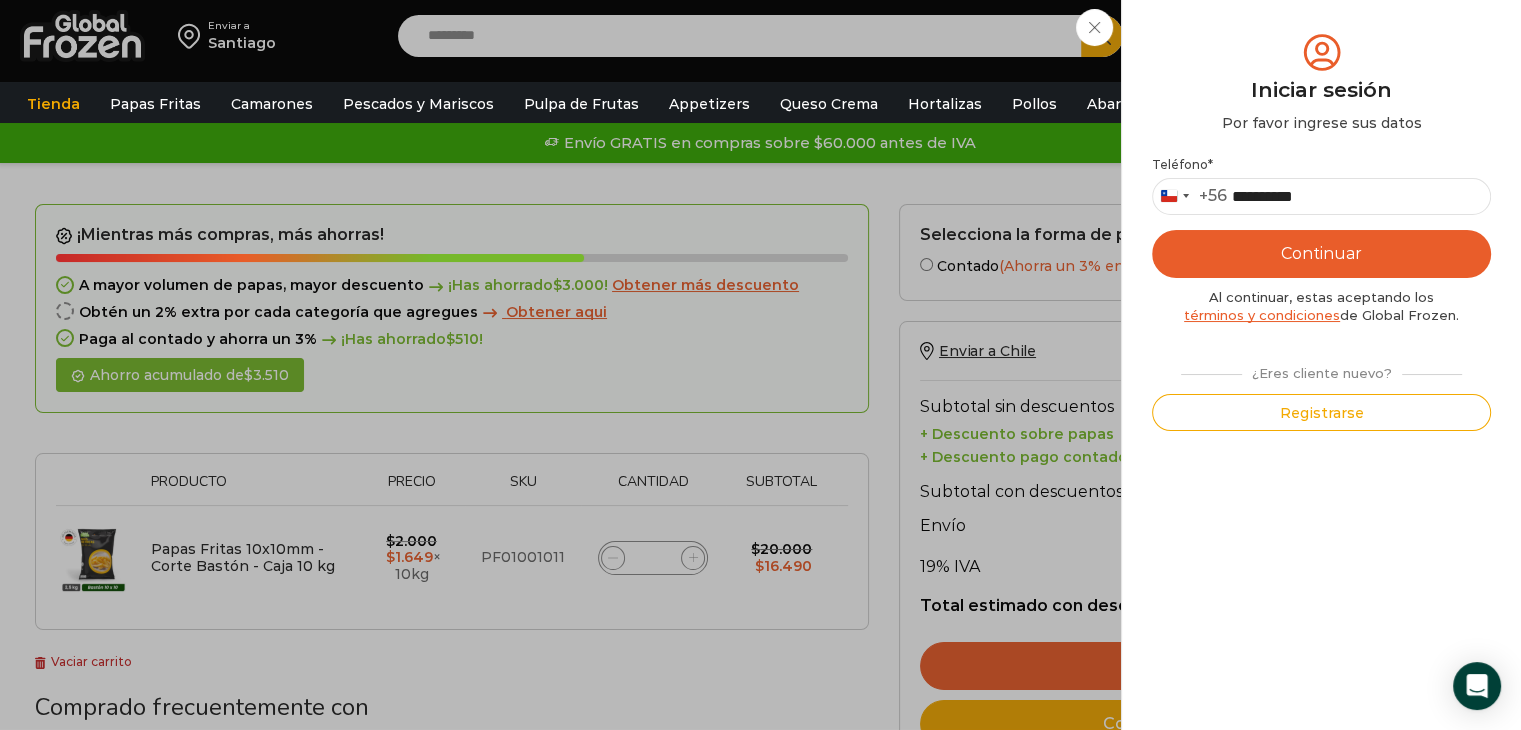 click on "Teléfono
*
Chile +56 +56 Argentina +54 Chile +56 *********
Continuar
Al continuar, estas aceptando los
términos y condiciones  de Global Frozen.
¿Eres cliente nuevo?
Registrarse" at bounding box center (1321, 294) 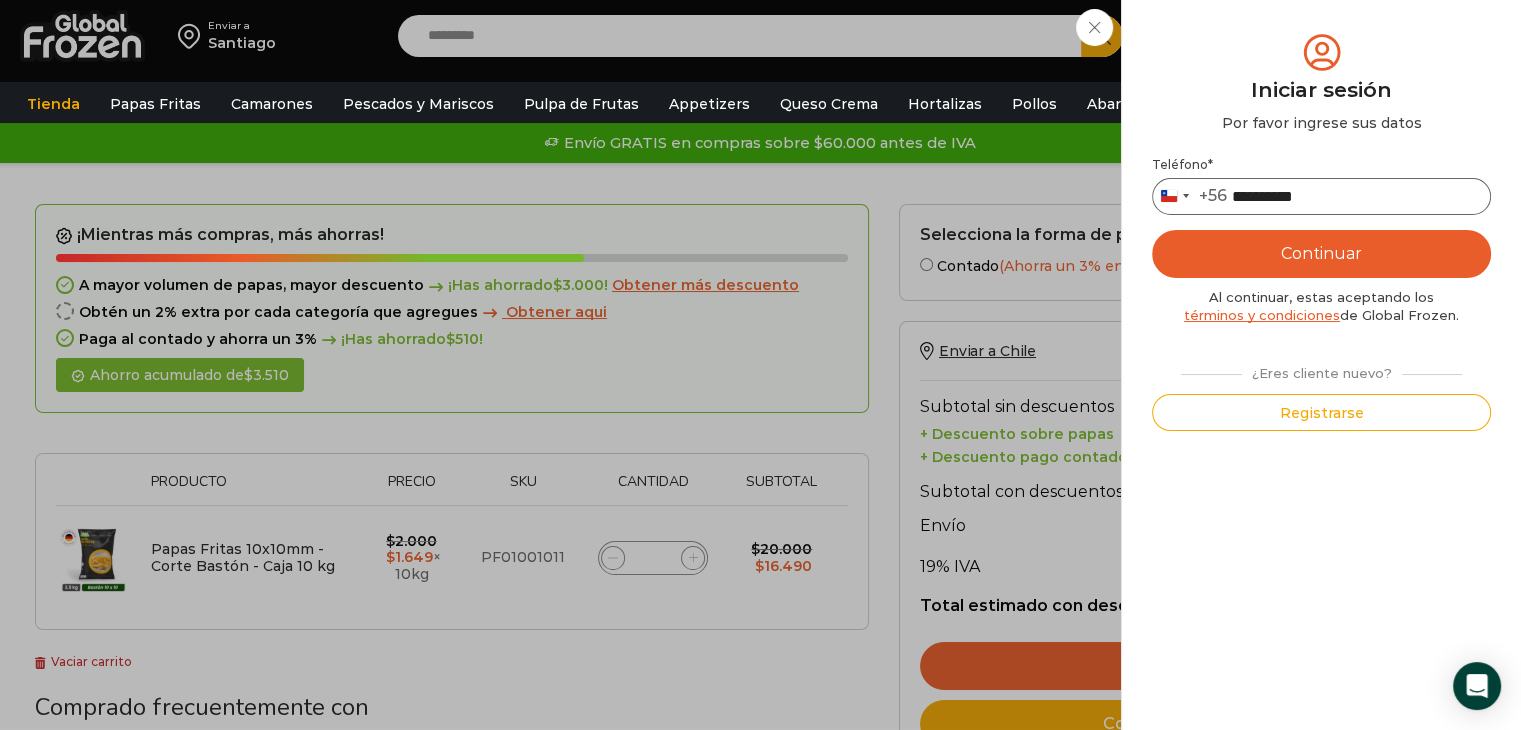 click on "*********" at bounding box center [1321, 196] 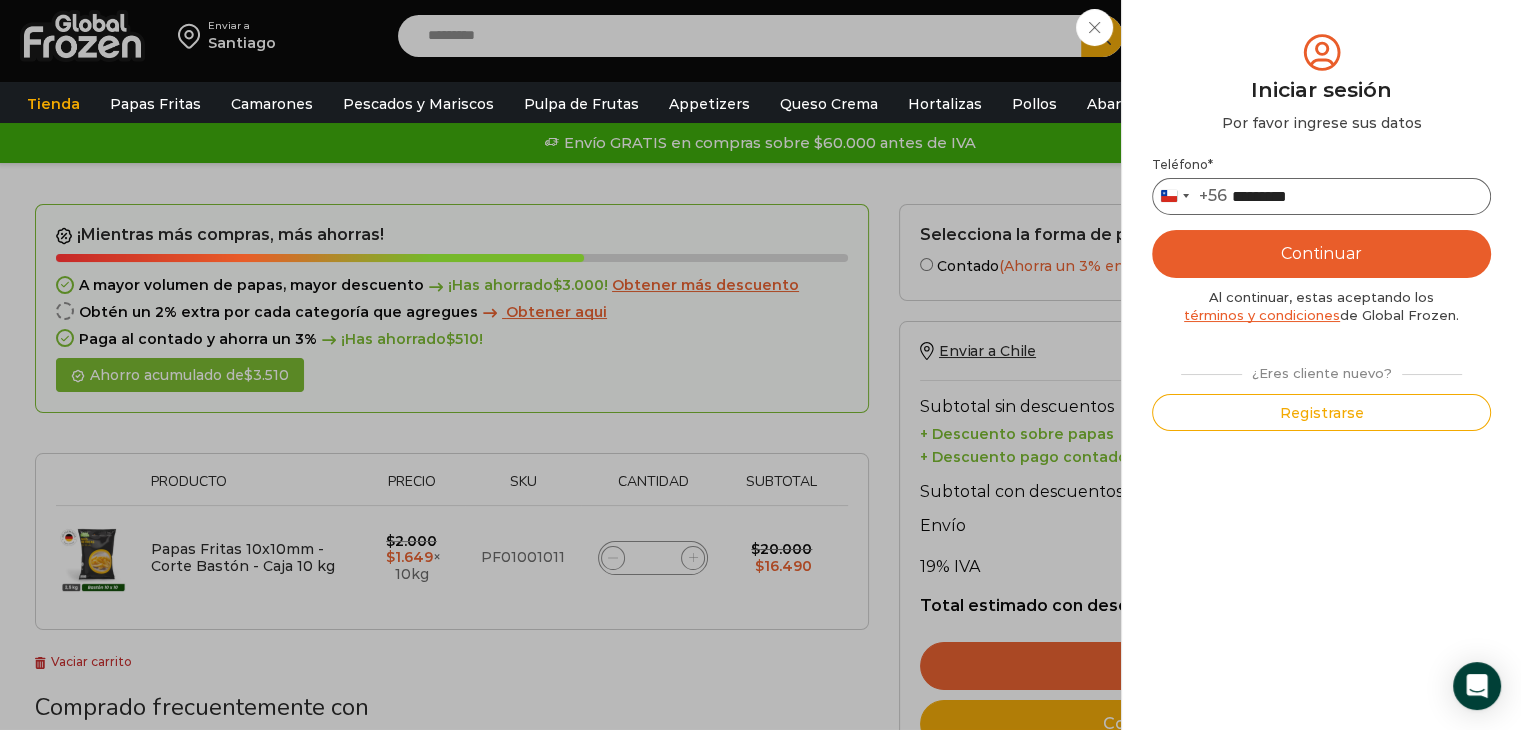 type on "*********" 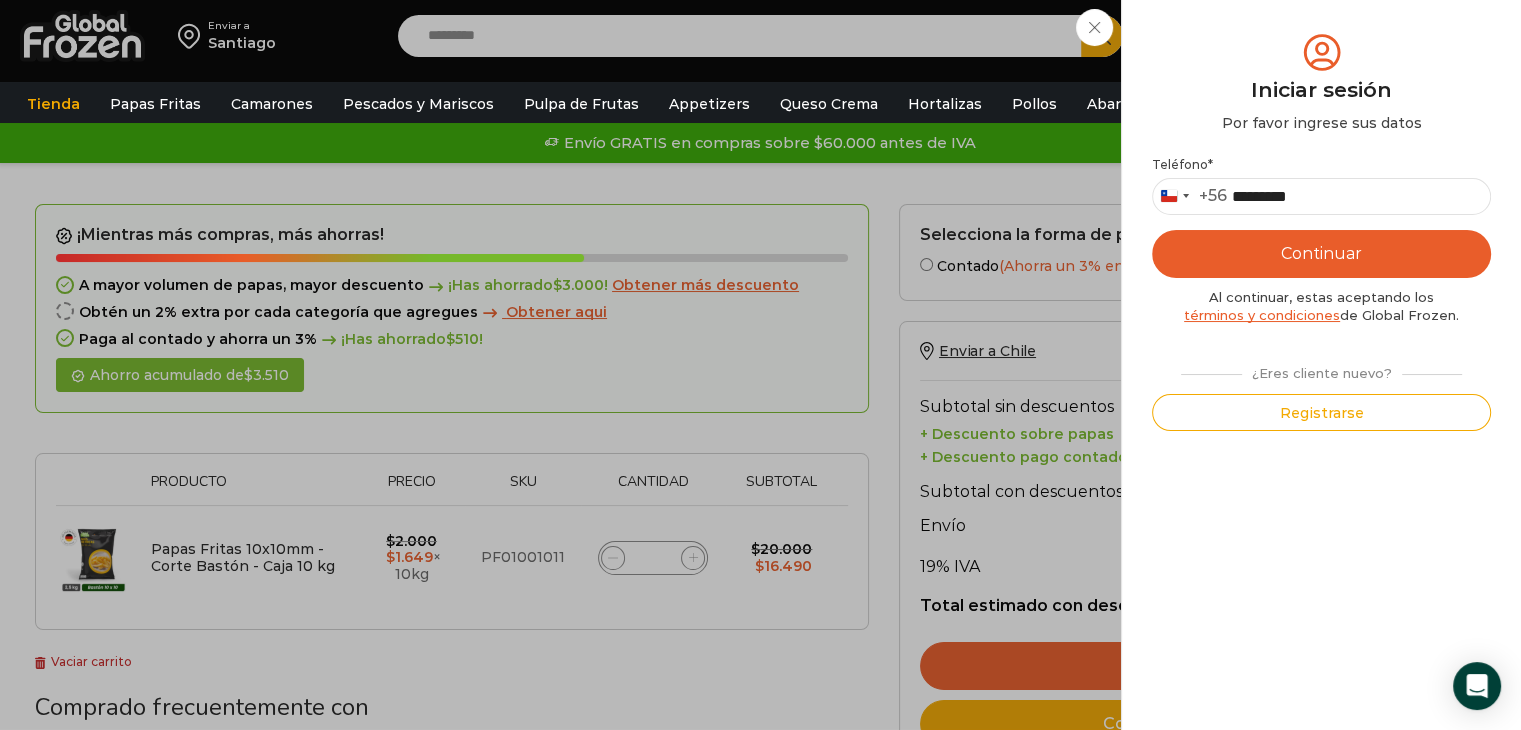 click on "Continuar" at bounding box center (1321, 254) 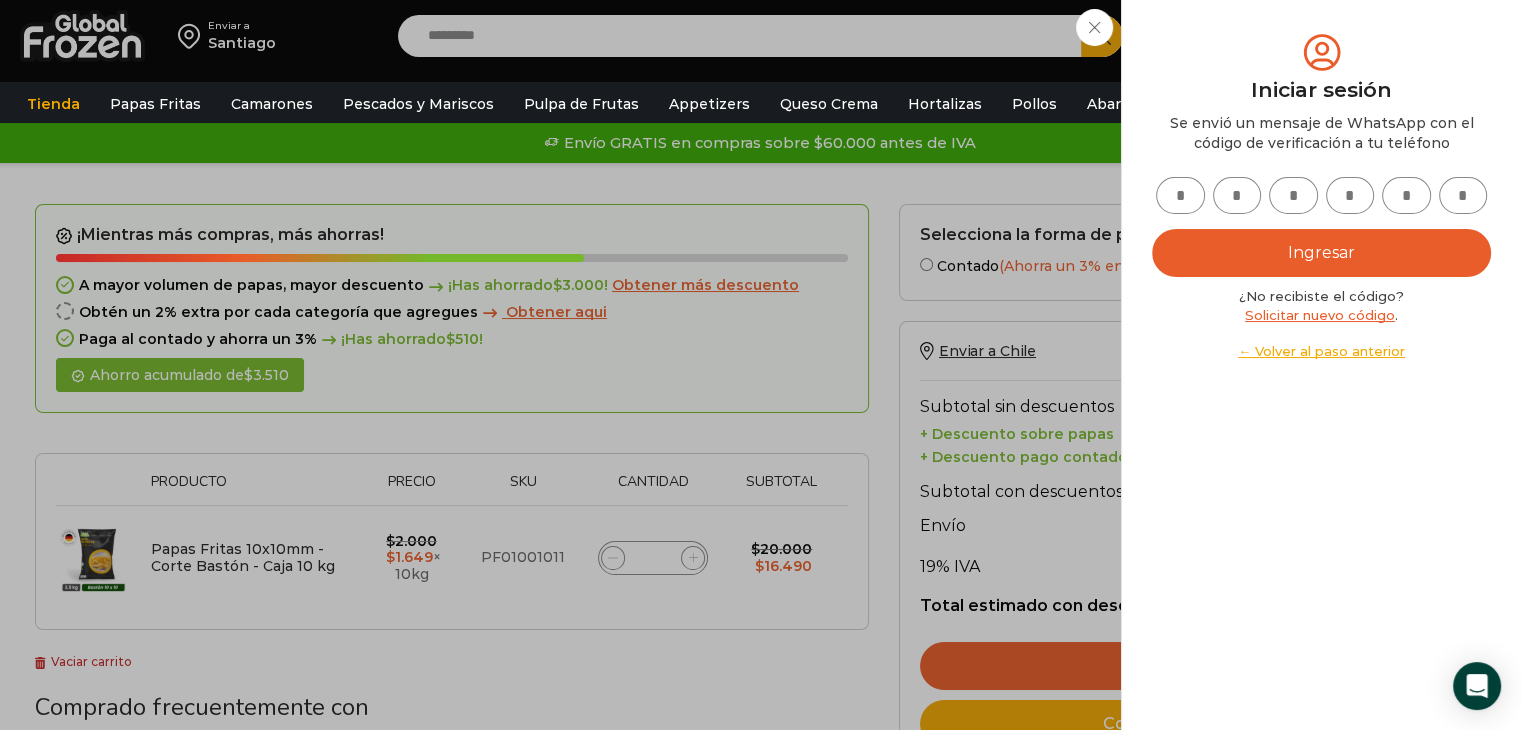 click at bounding box center [1180, 195] 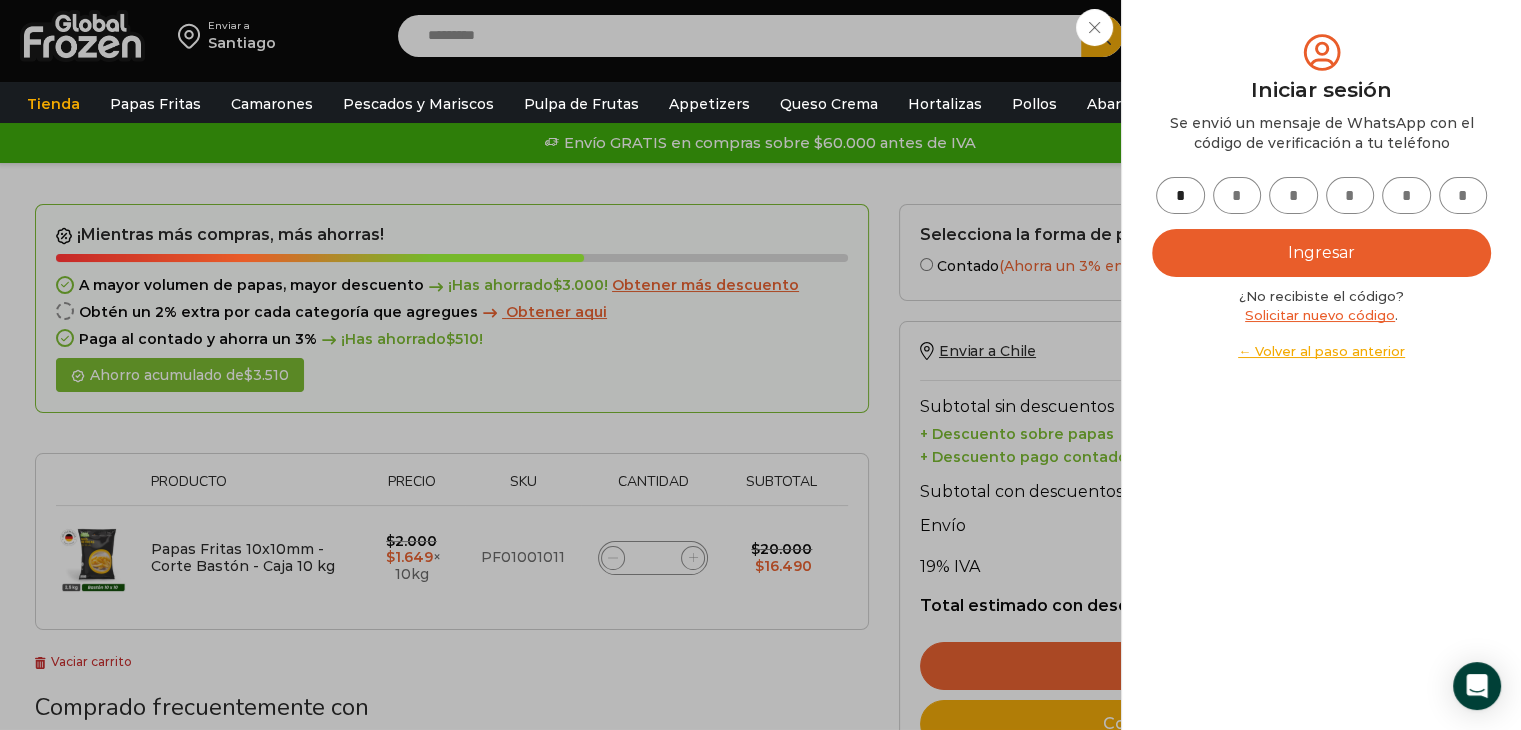 type on "*" 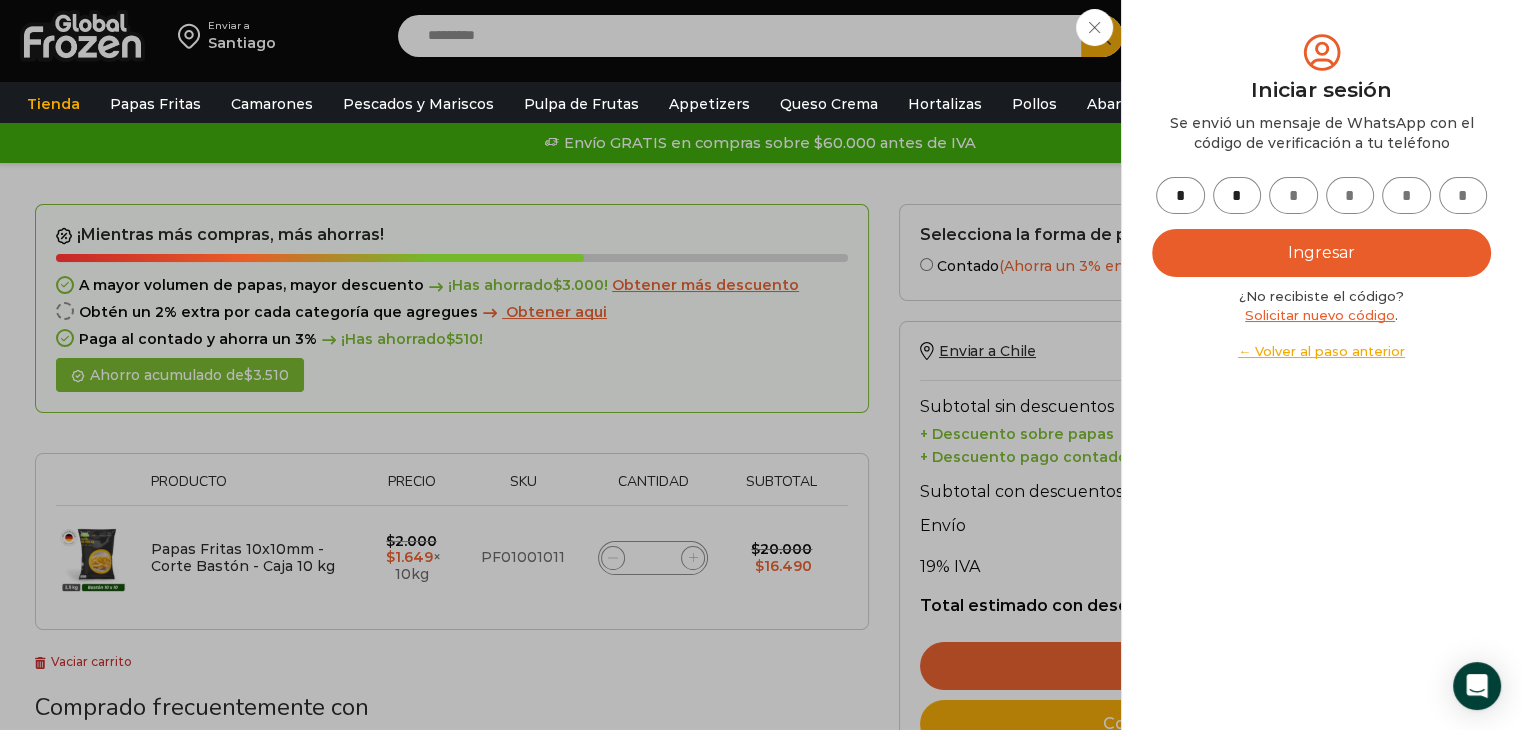 type on "*" 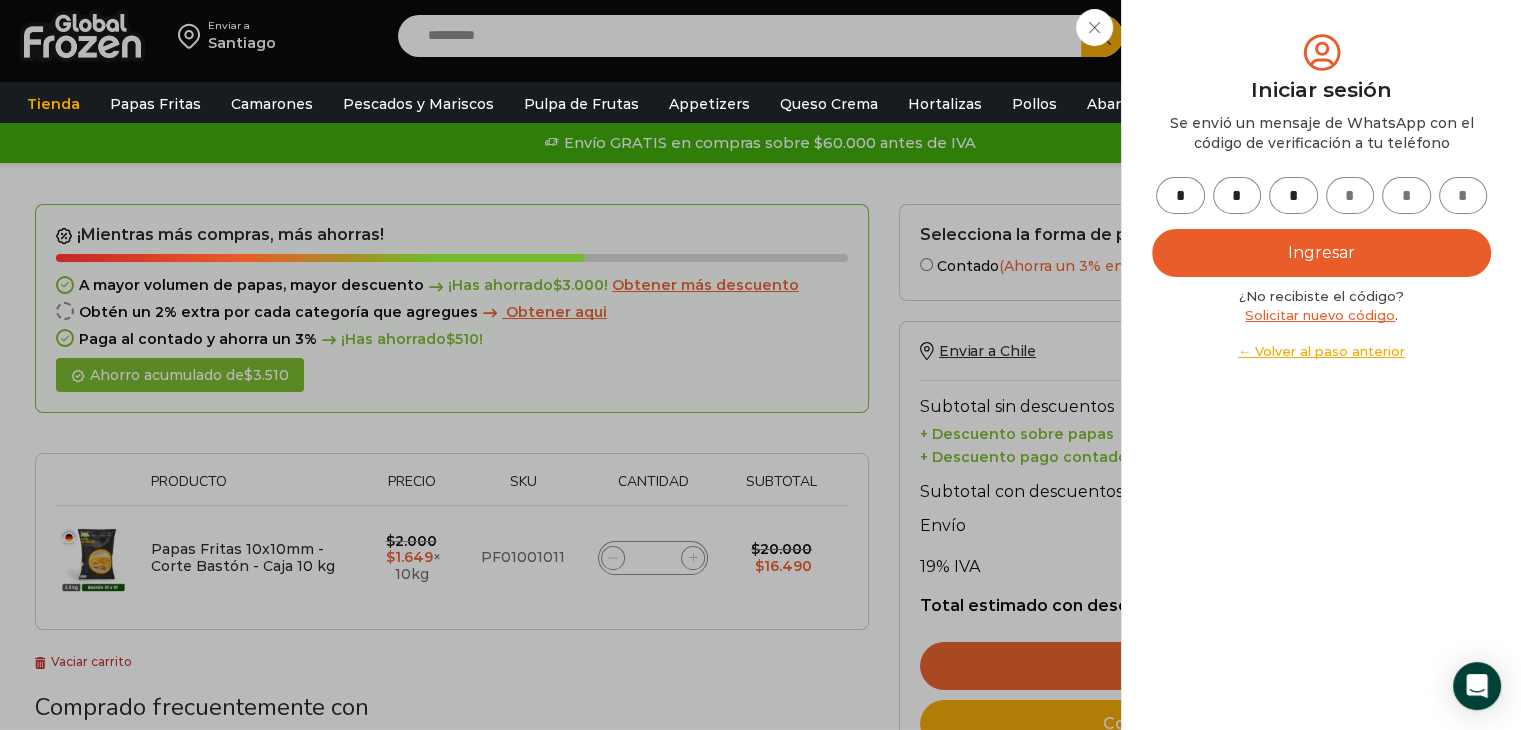 type on "*" 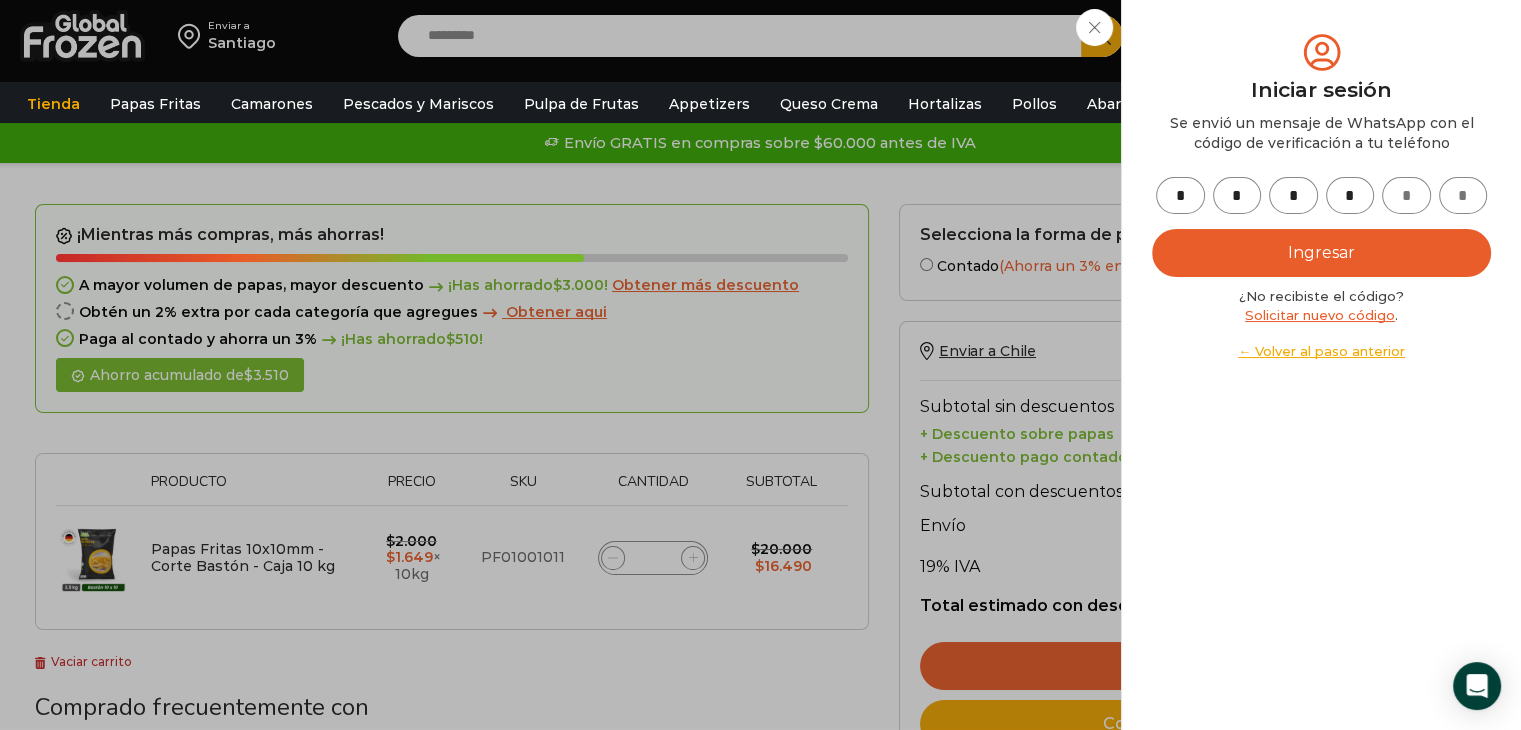 type on "*" 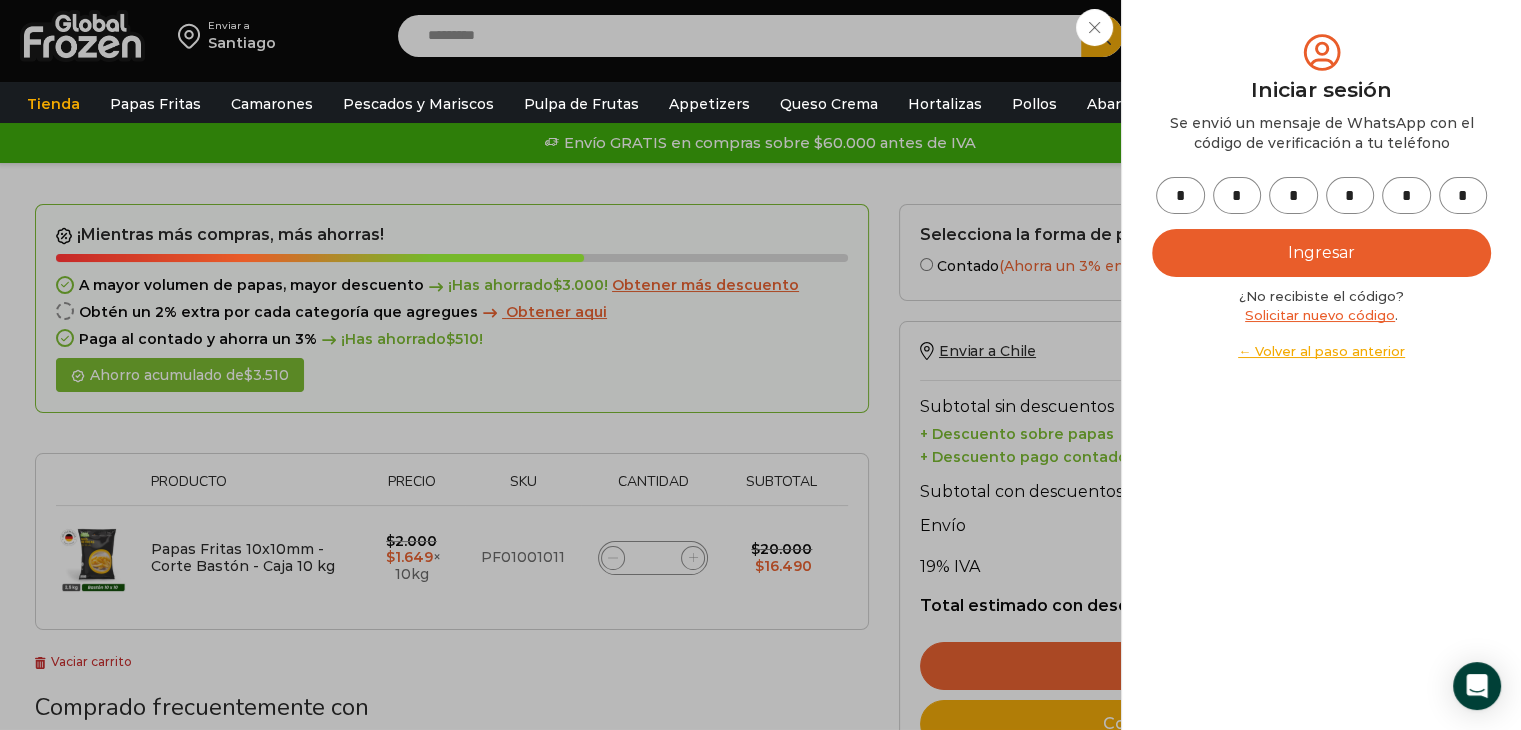 type on "*" 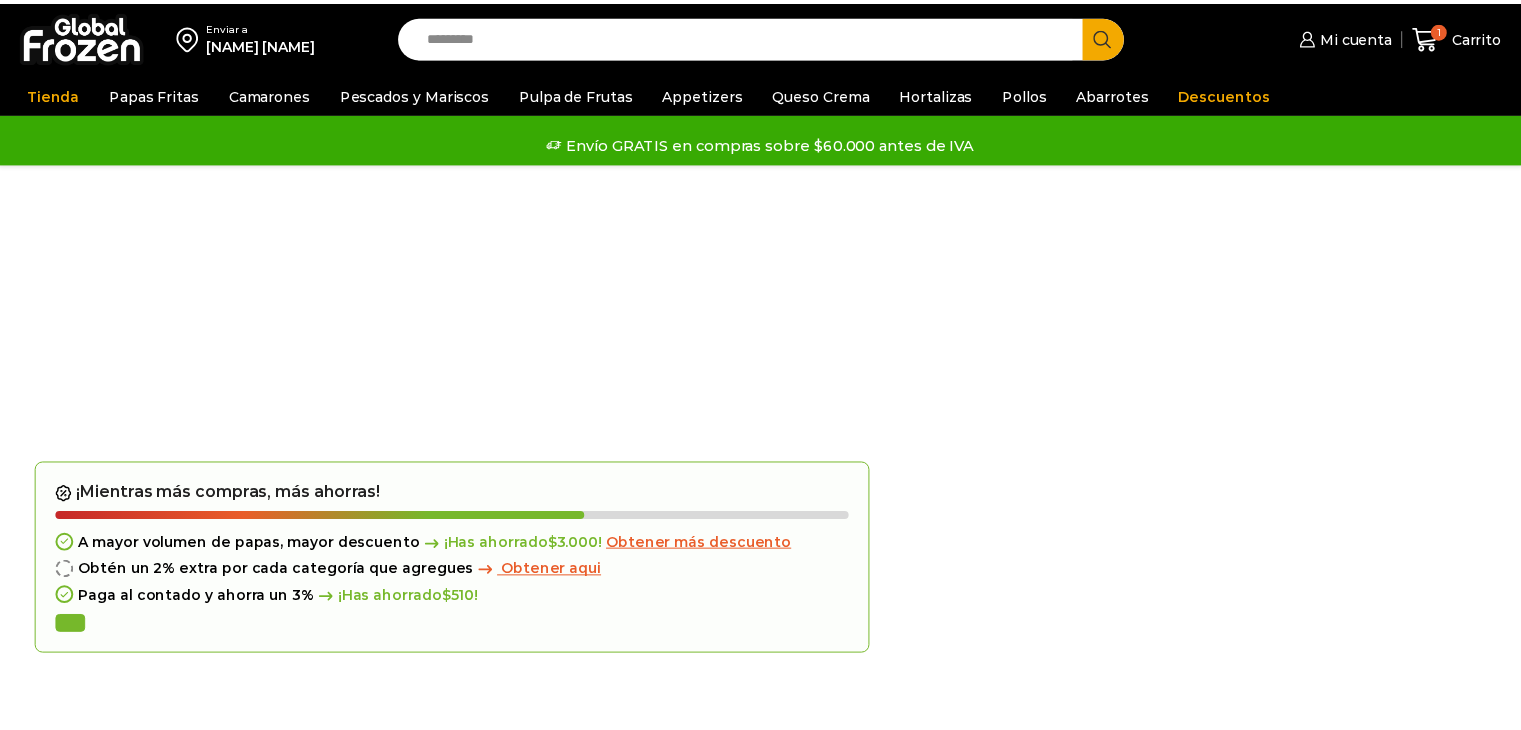 scroll, scrollTop: 0, scrollLeft: 0, axis: both 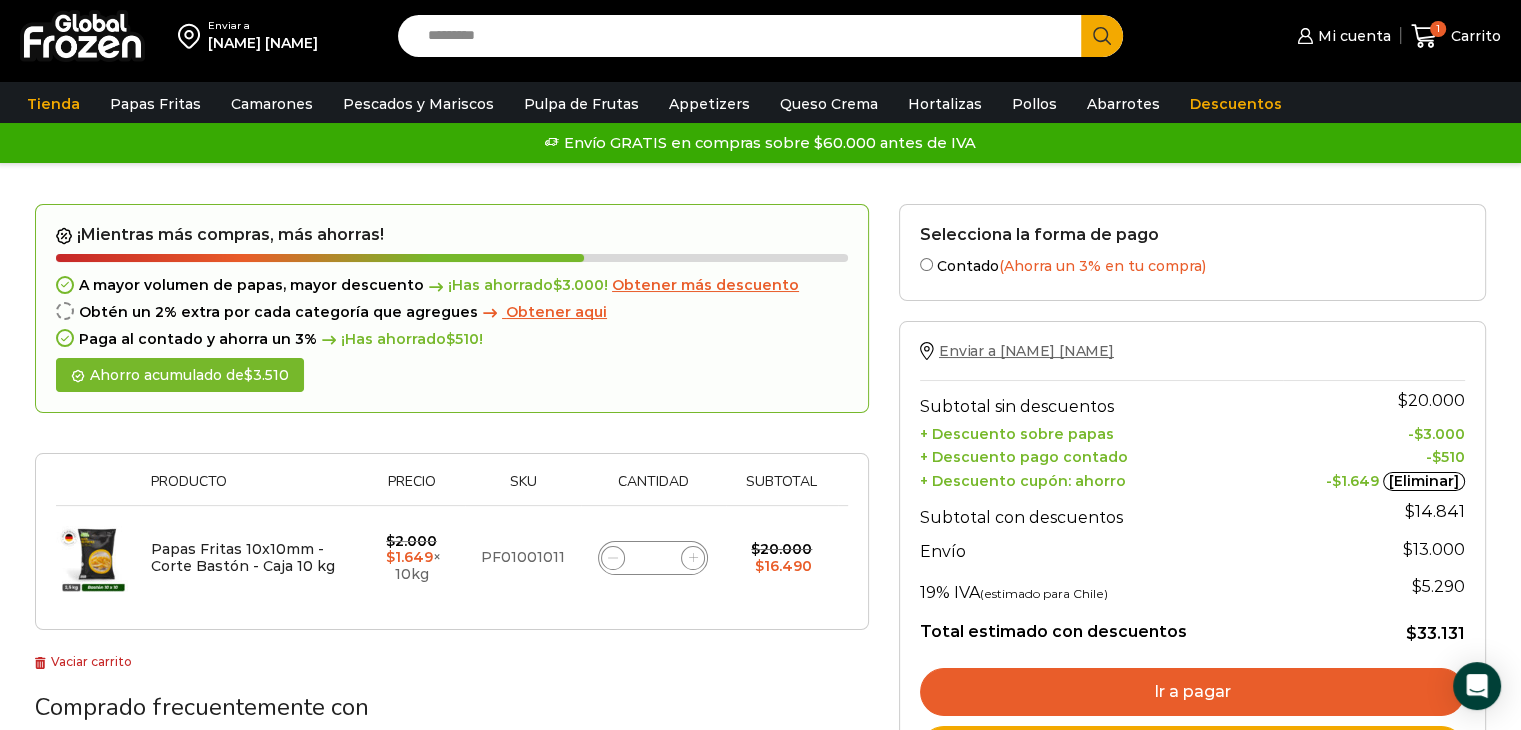 click on "Enviar a [FIRST] [LAST]" at bounding box center (1026, 351) 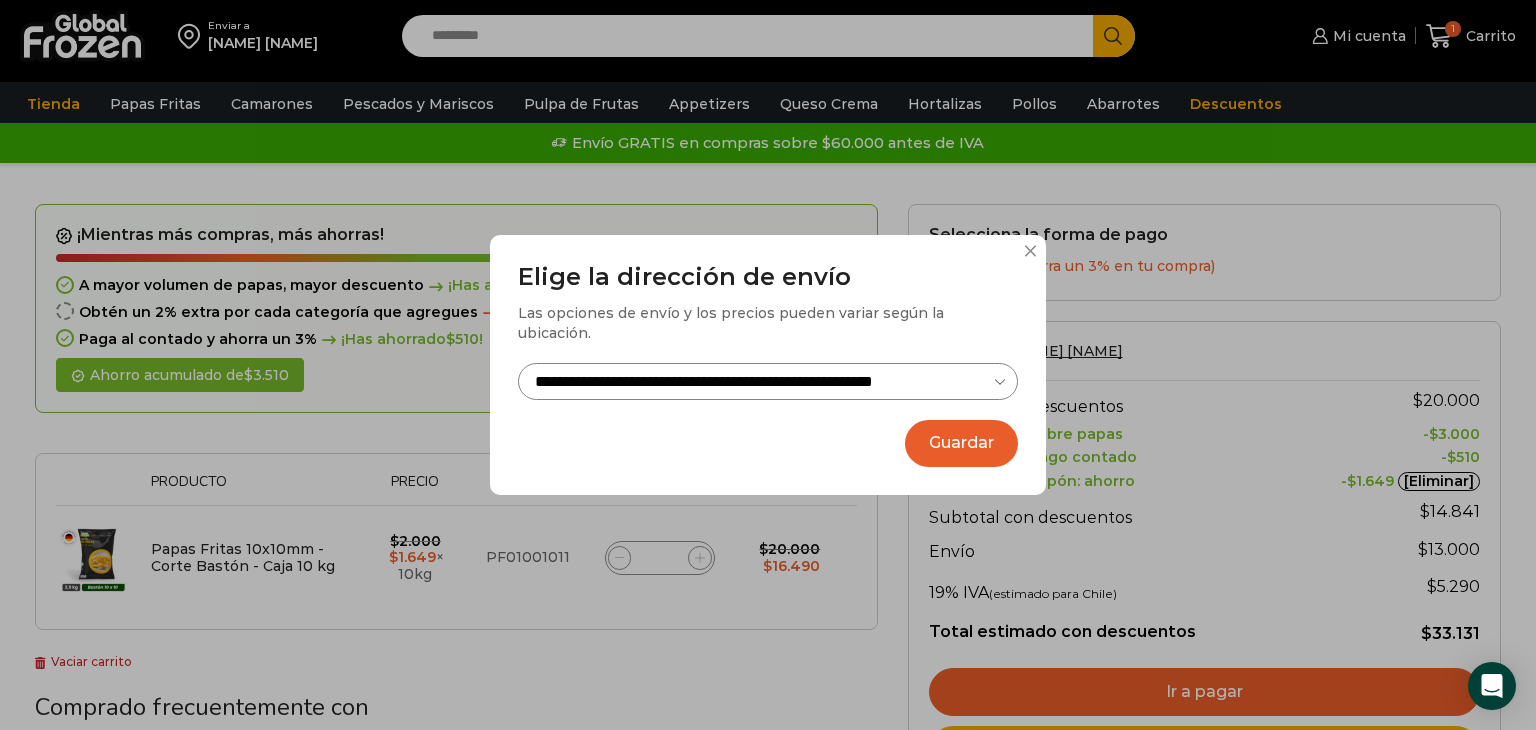 click on "Guardar" at bounding box center (961, 443) 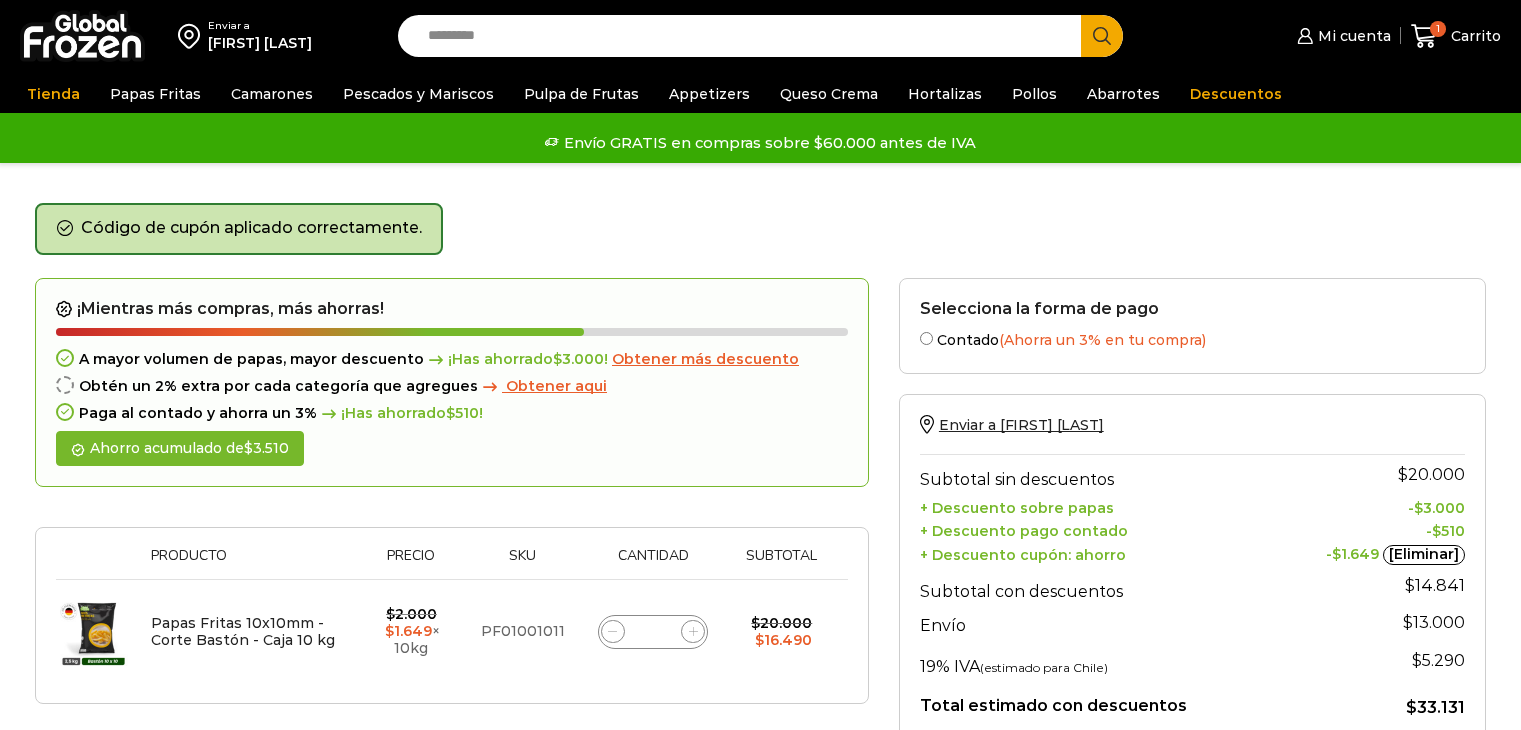 scroll, scrollTop: 0, scrollLeft: 0, axis: both 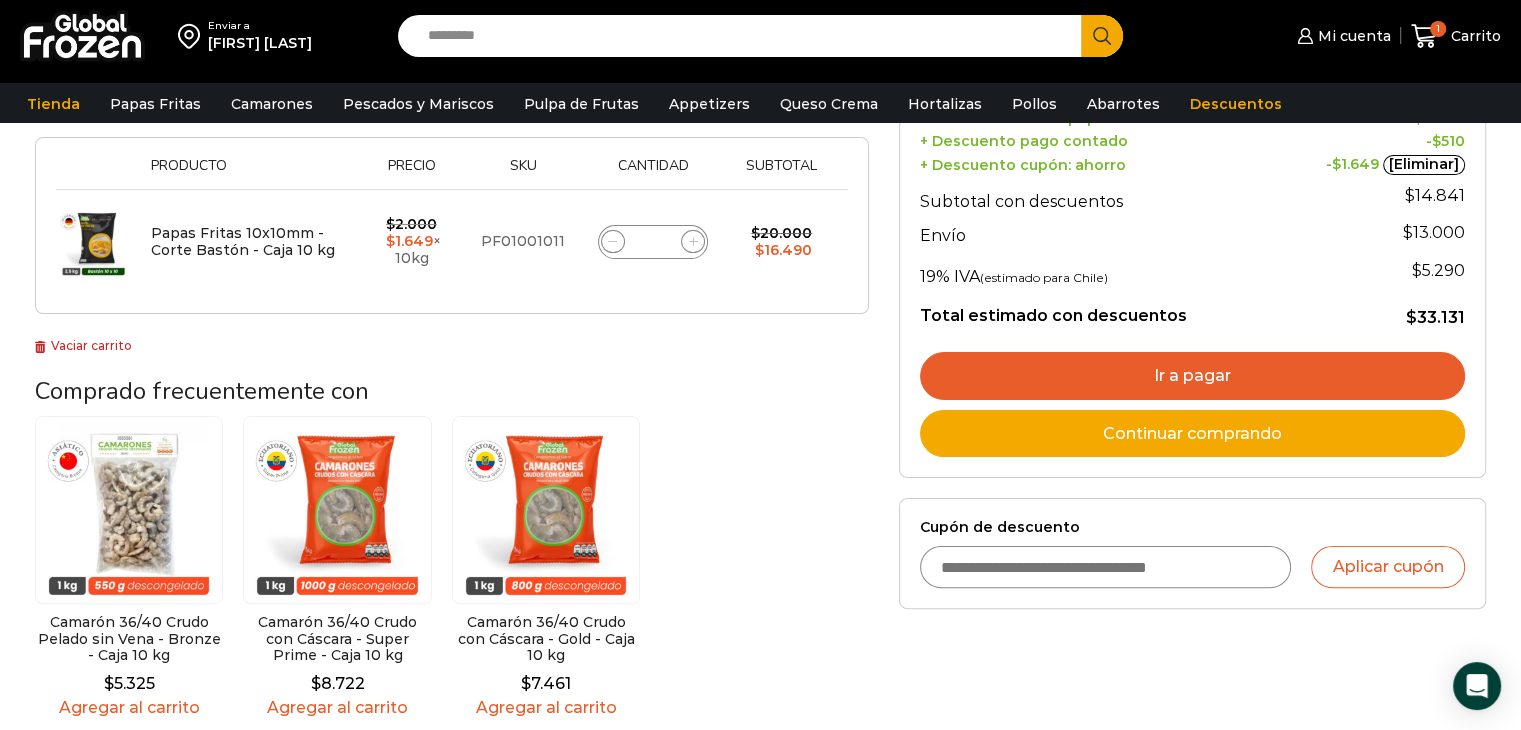 click 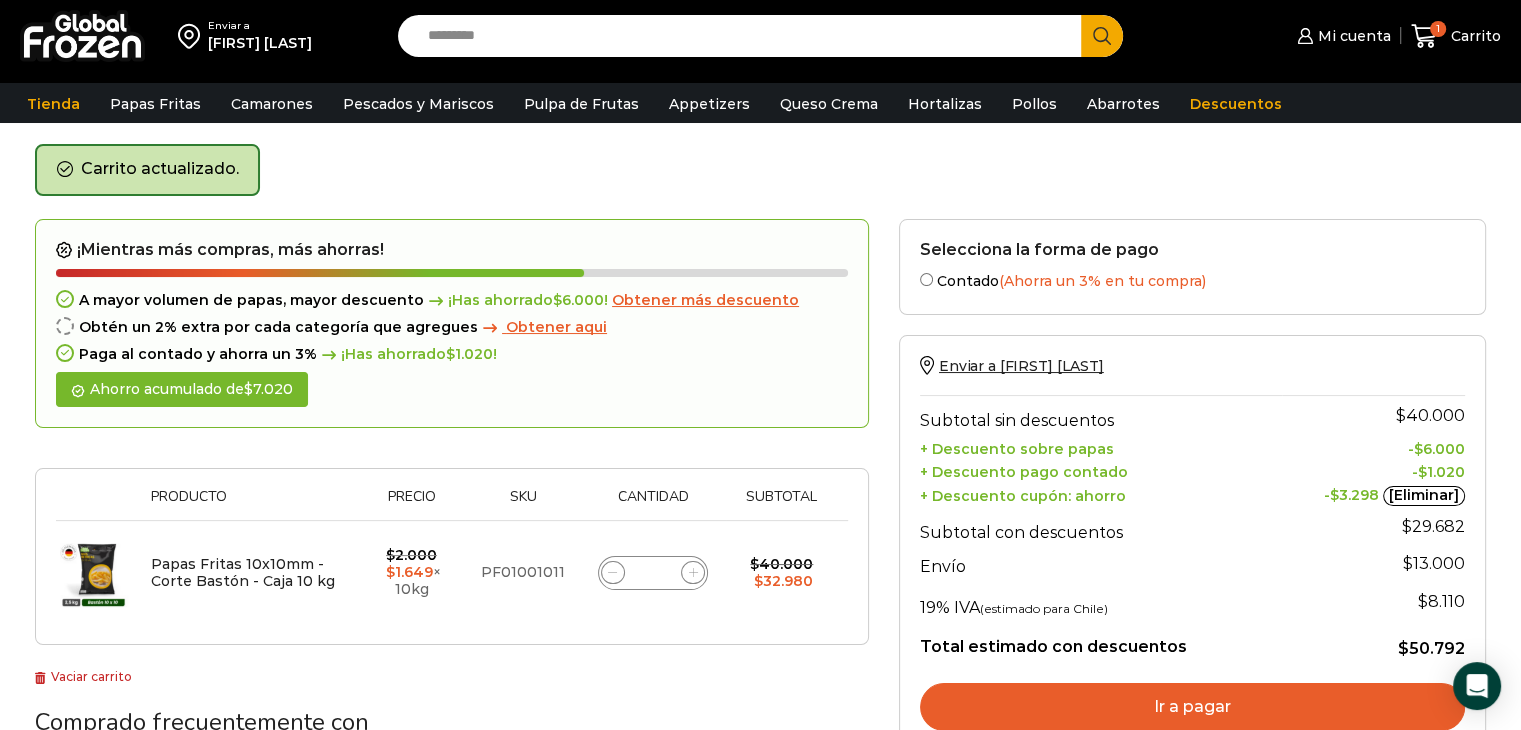scroll, scrollTop: 200, scrollLeft: 0, axis: vertical 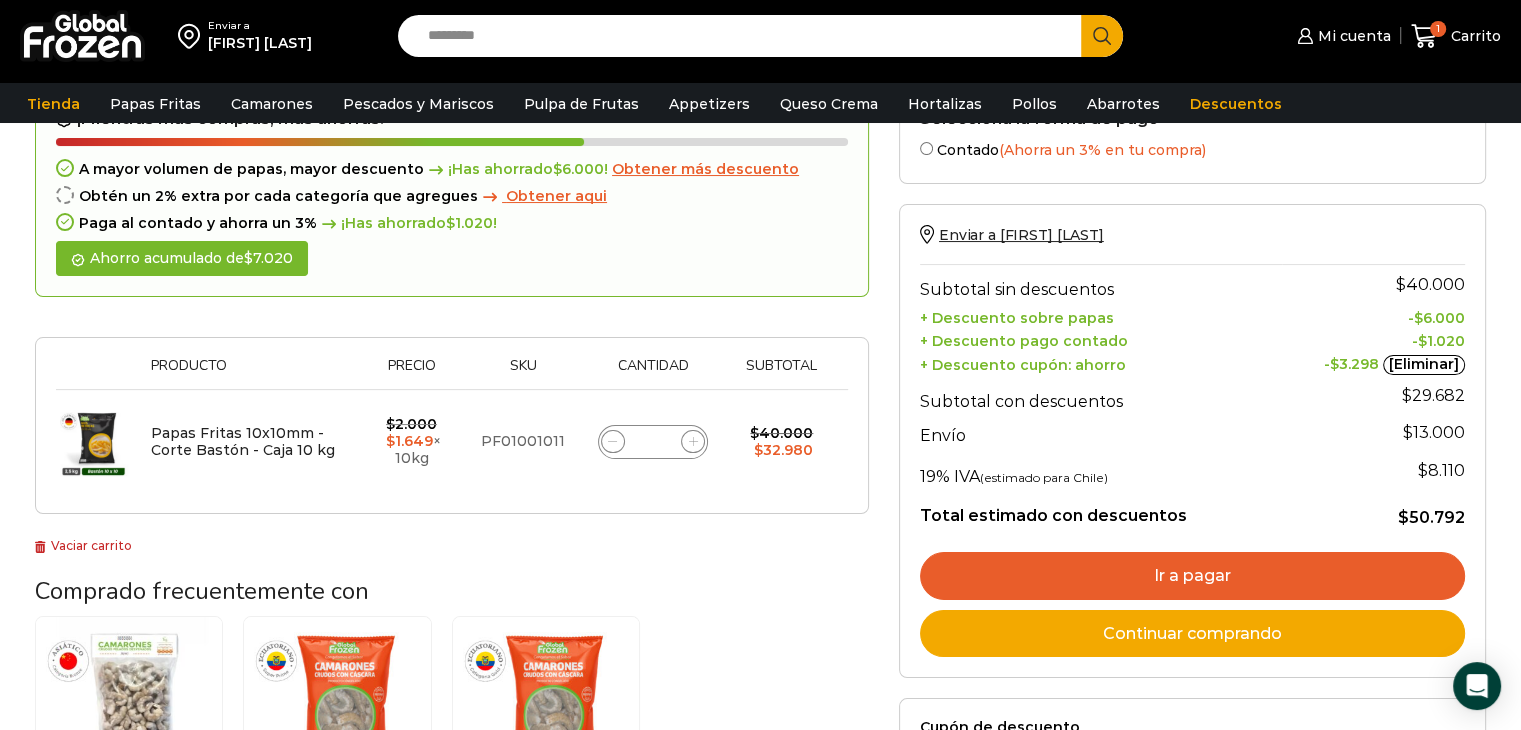 click 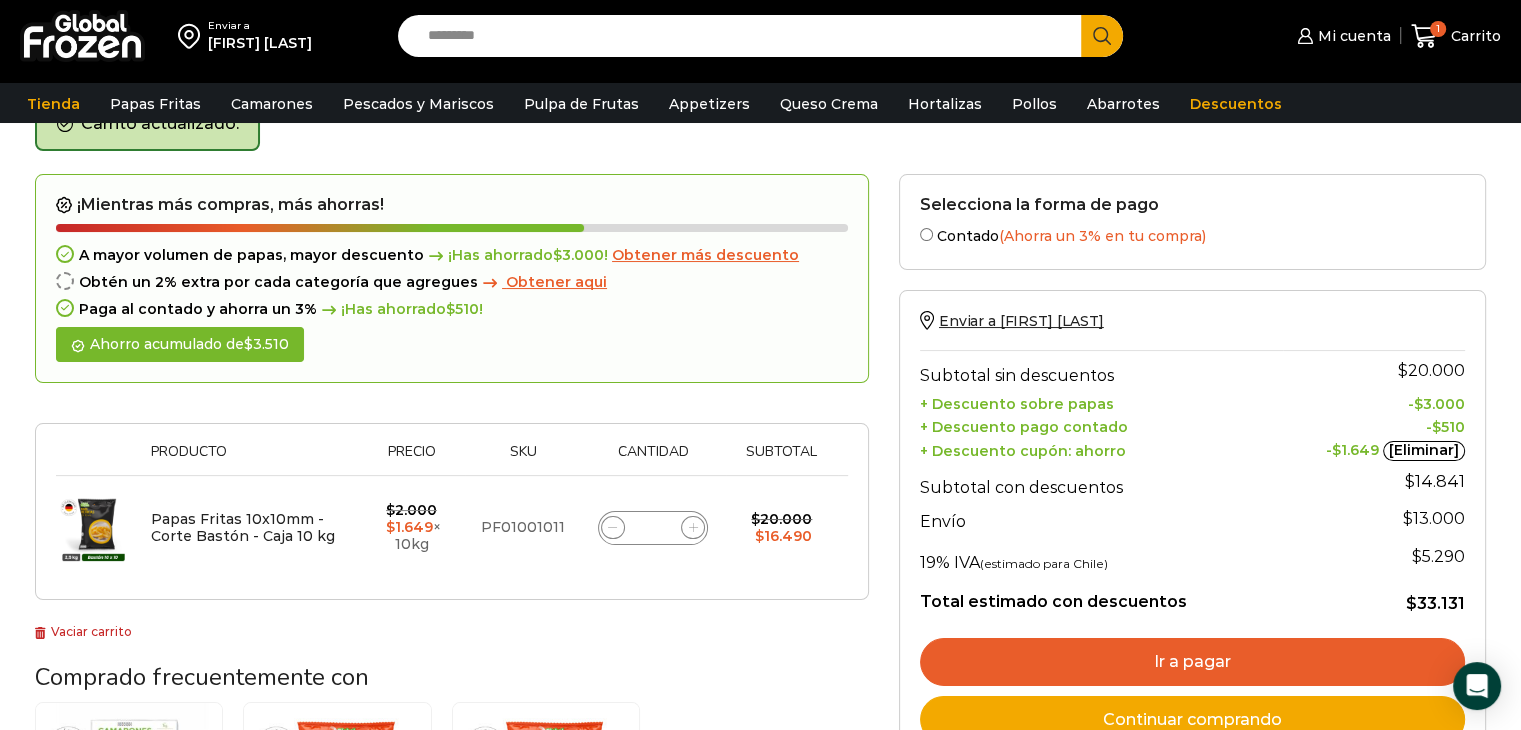 scroll, scrollTop: 112, scrollLeft: 0, axis: vertical 